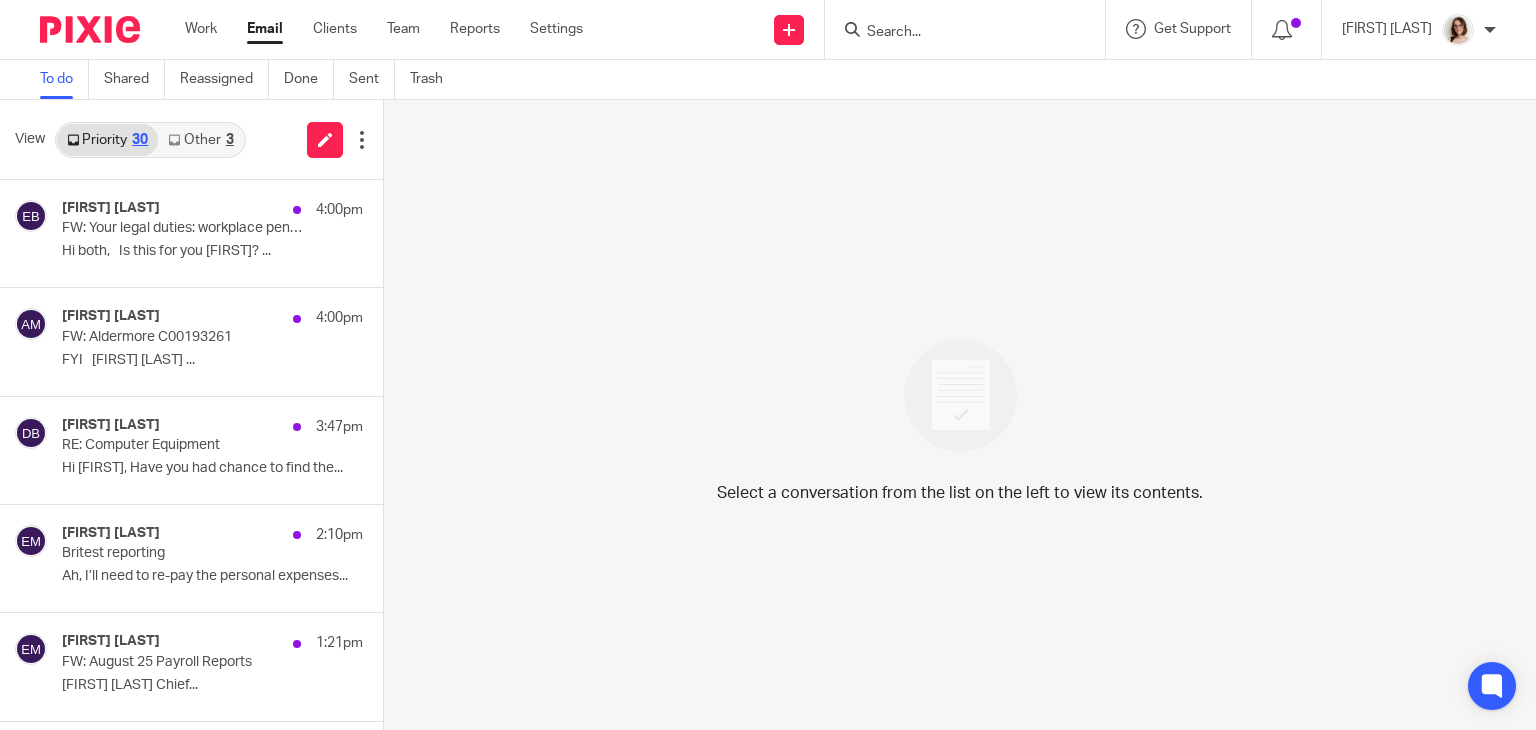 scroll, scrollTop: 0, scrollLeft: 0, axis: both 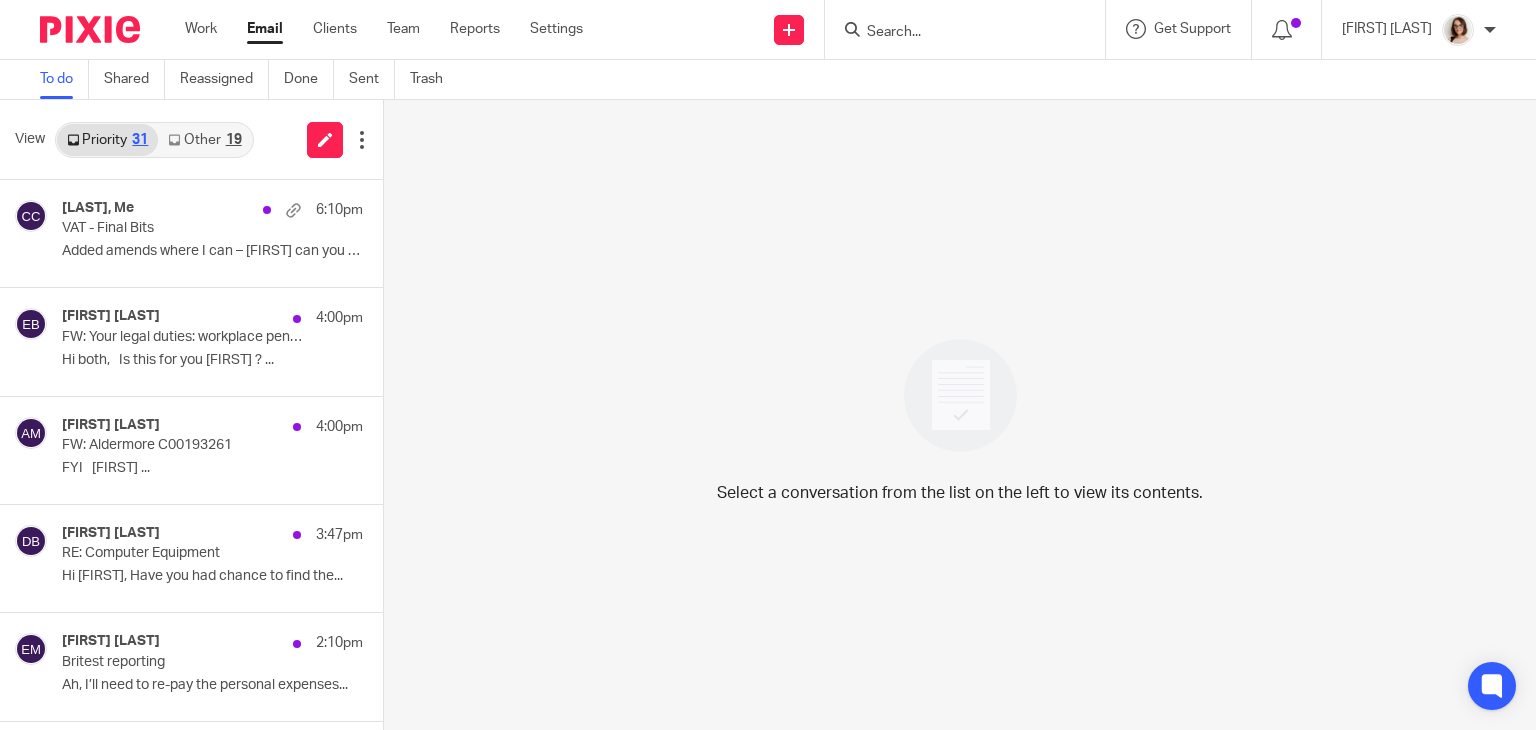 click on "Other
19" at bounding box center [204, 140] 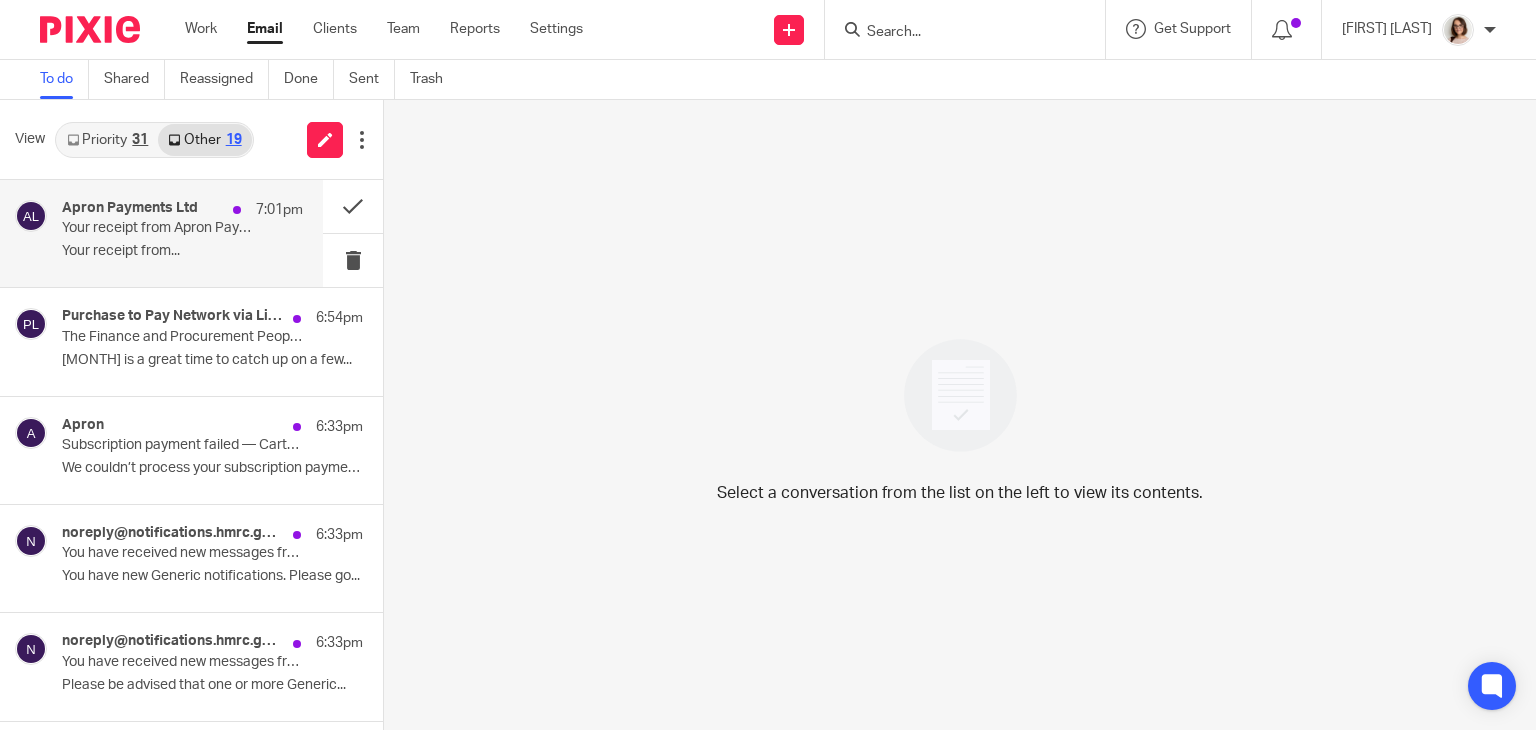click on "Apron Payments Ltd
7:01pm   Your receipt from Apron Payments Ltd #2725-1486        Your receipt from..." at bounding box center [182, 233] 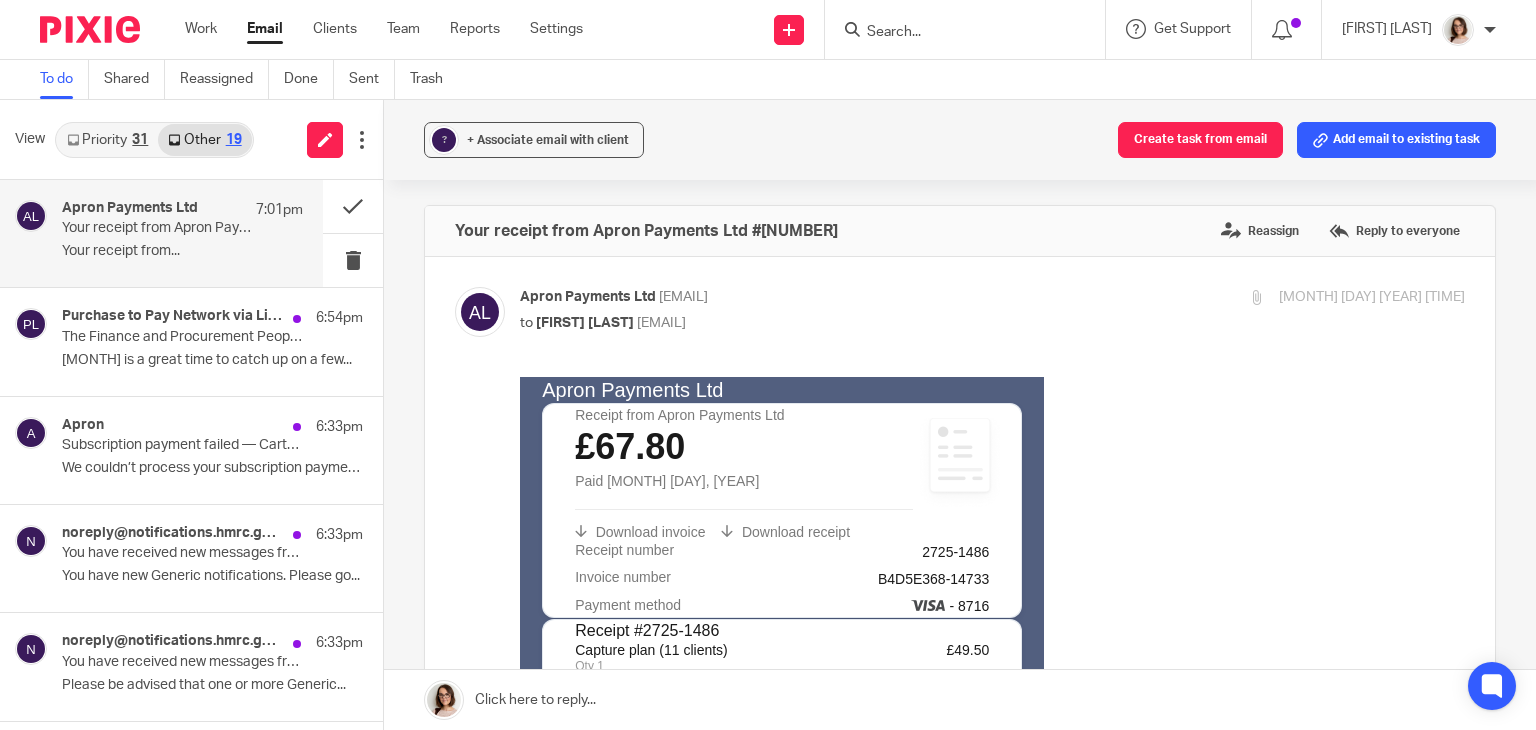 scroll, scrollTop: 0, scrollLeft: 0, axis: both 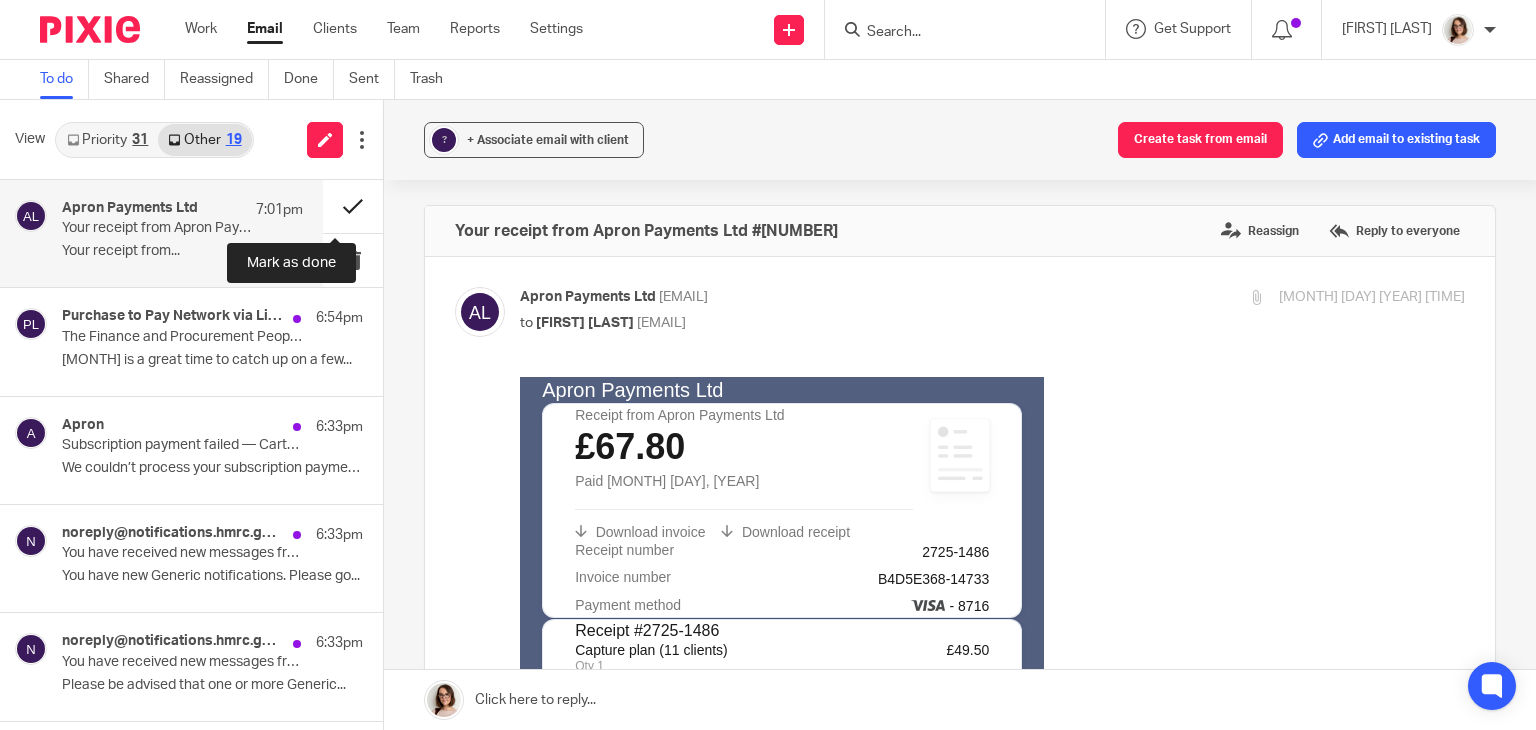 click at bounding box center (353, 206) 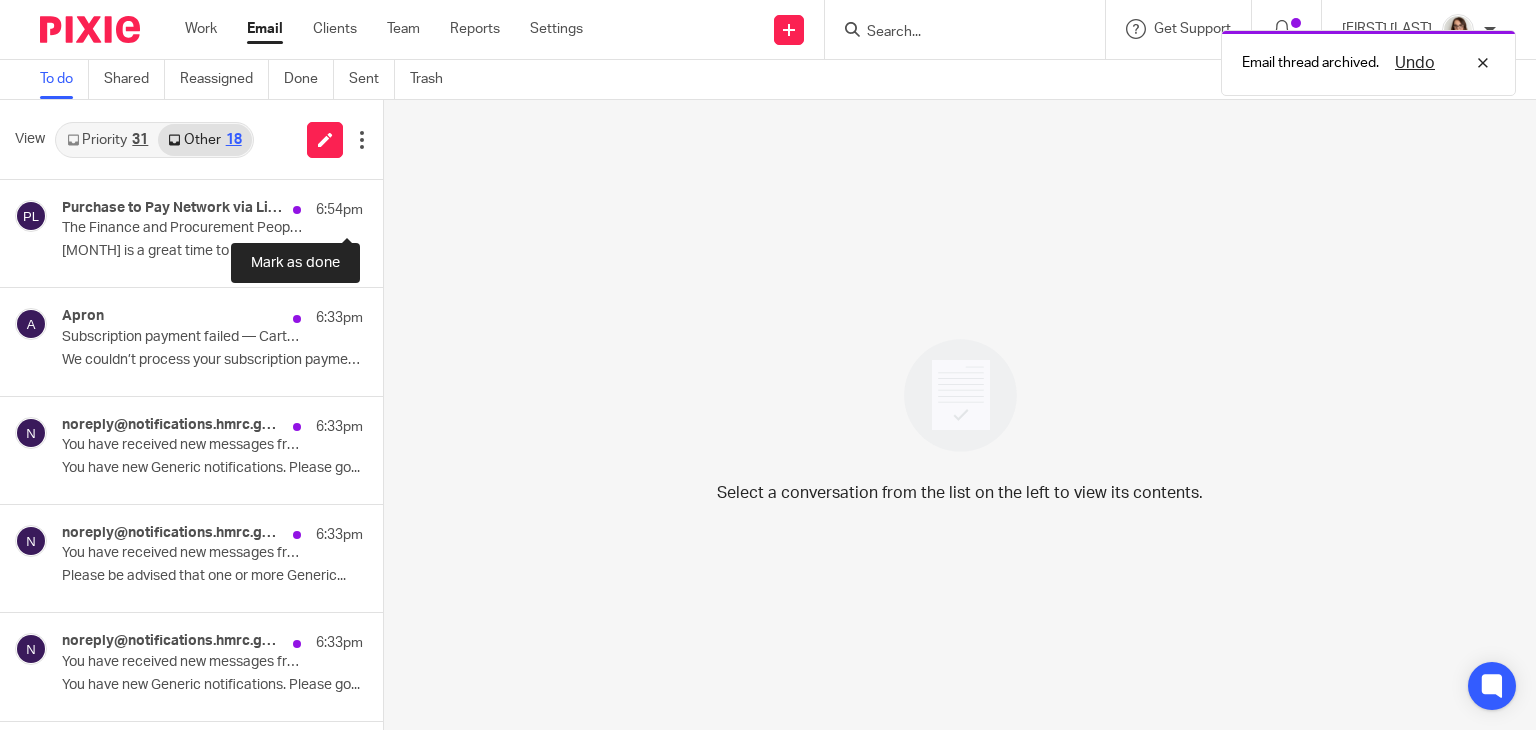 click at bounding box center [391, 206] 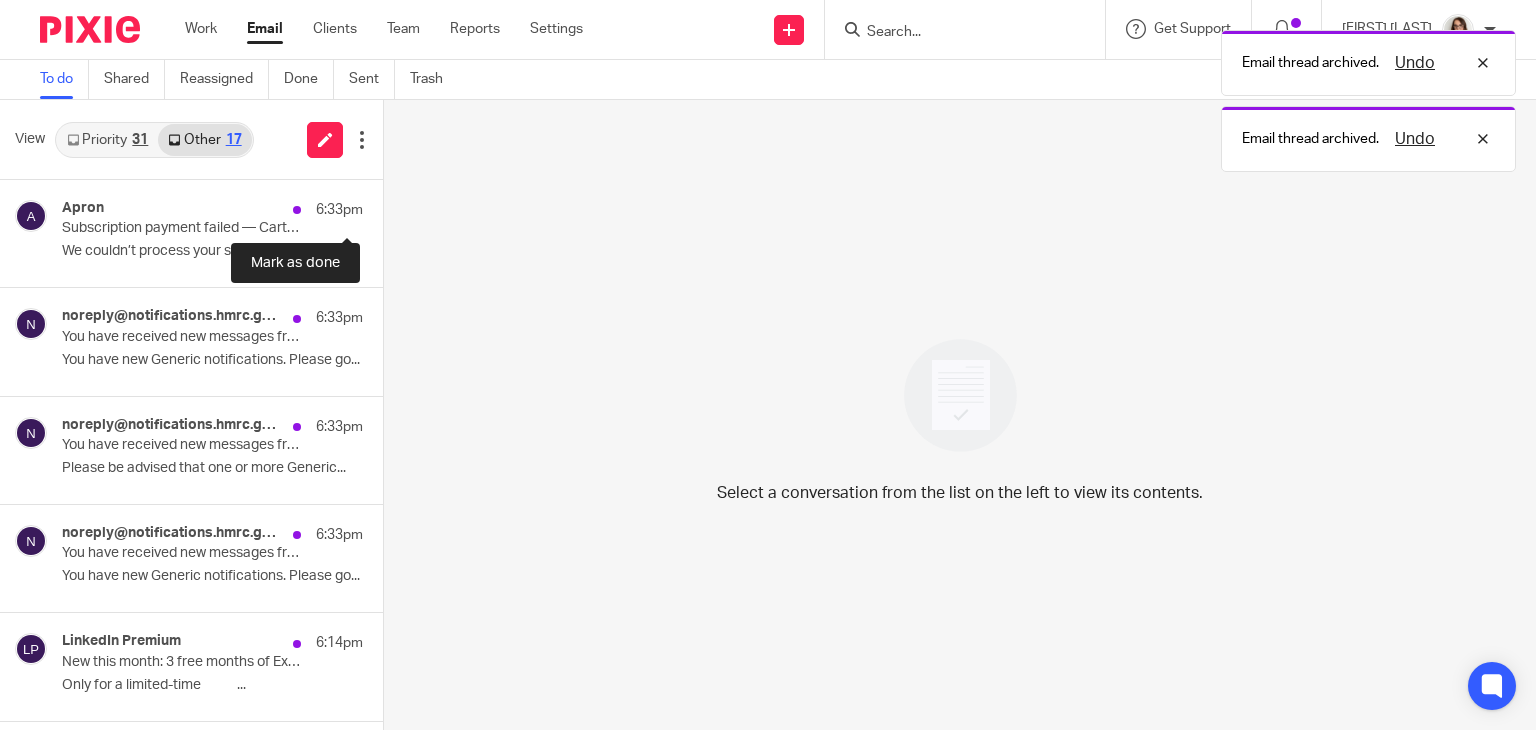 click at bounding box center (391, 206) 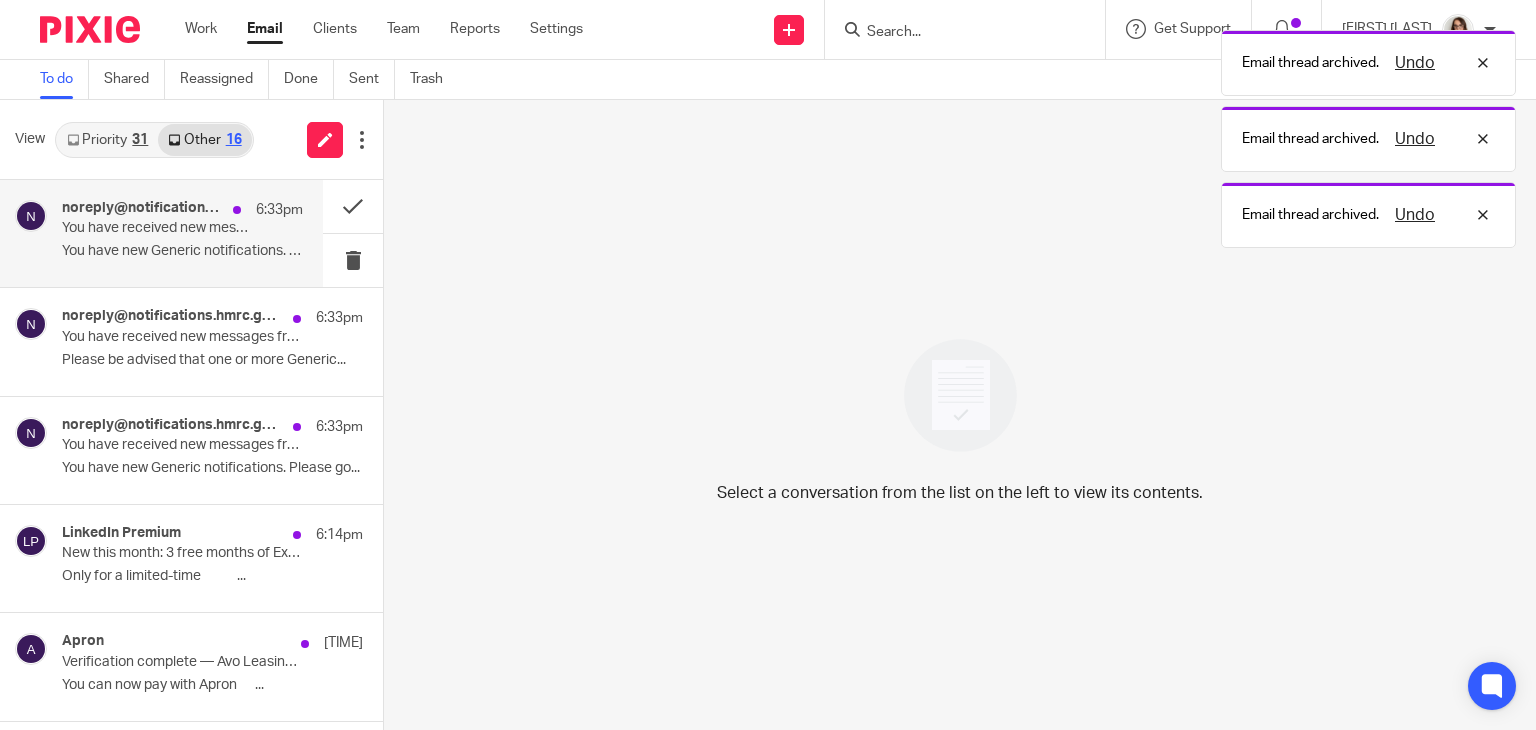 click on "You have new Generic notifications. Please go..." at bounding box center (182, 251) 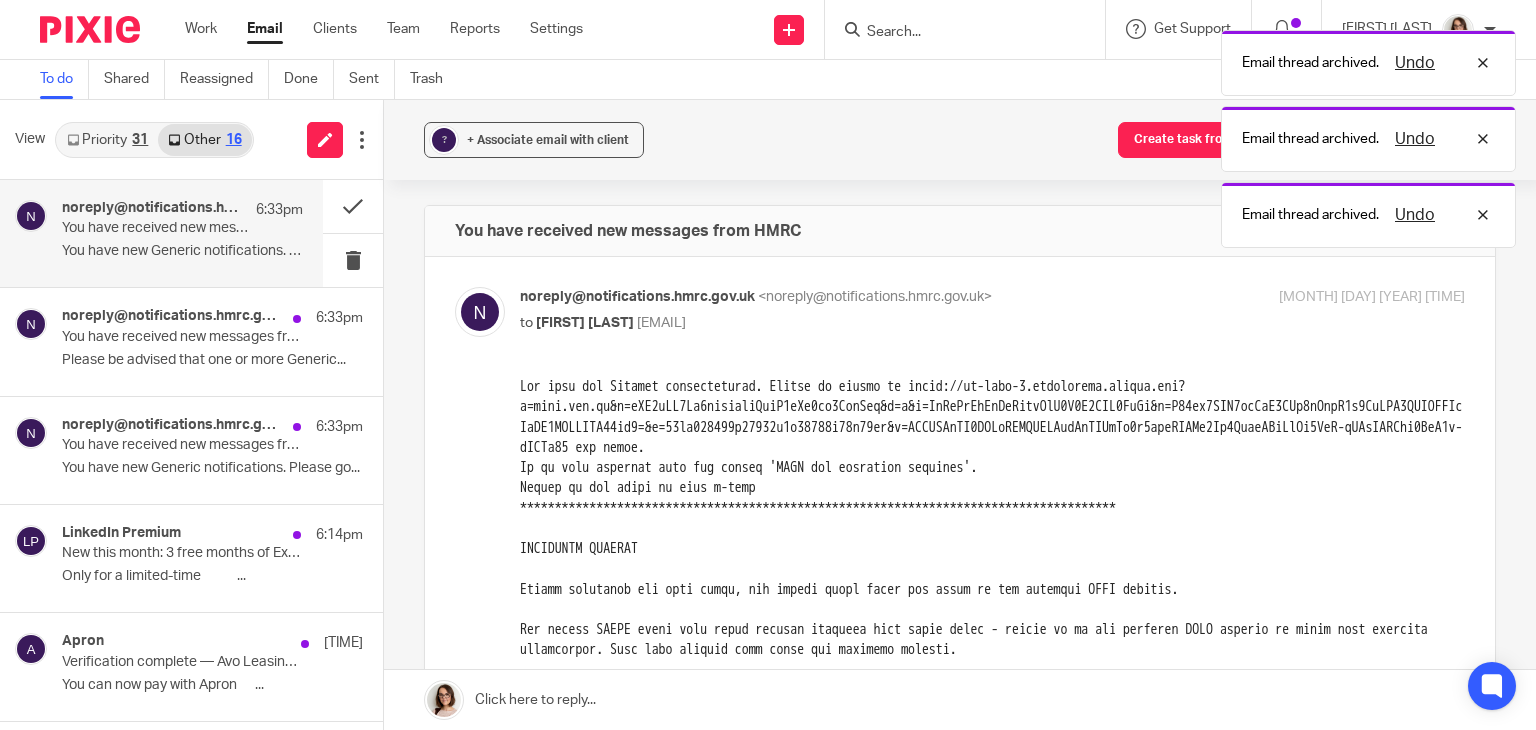scroll, scrollTop: 0, scrollLeft: 0, axis: both 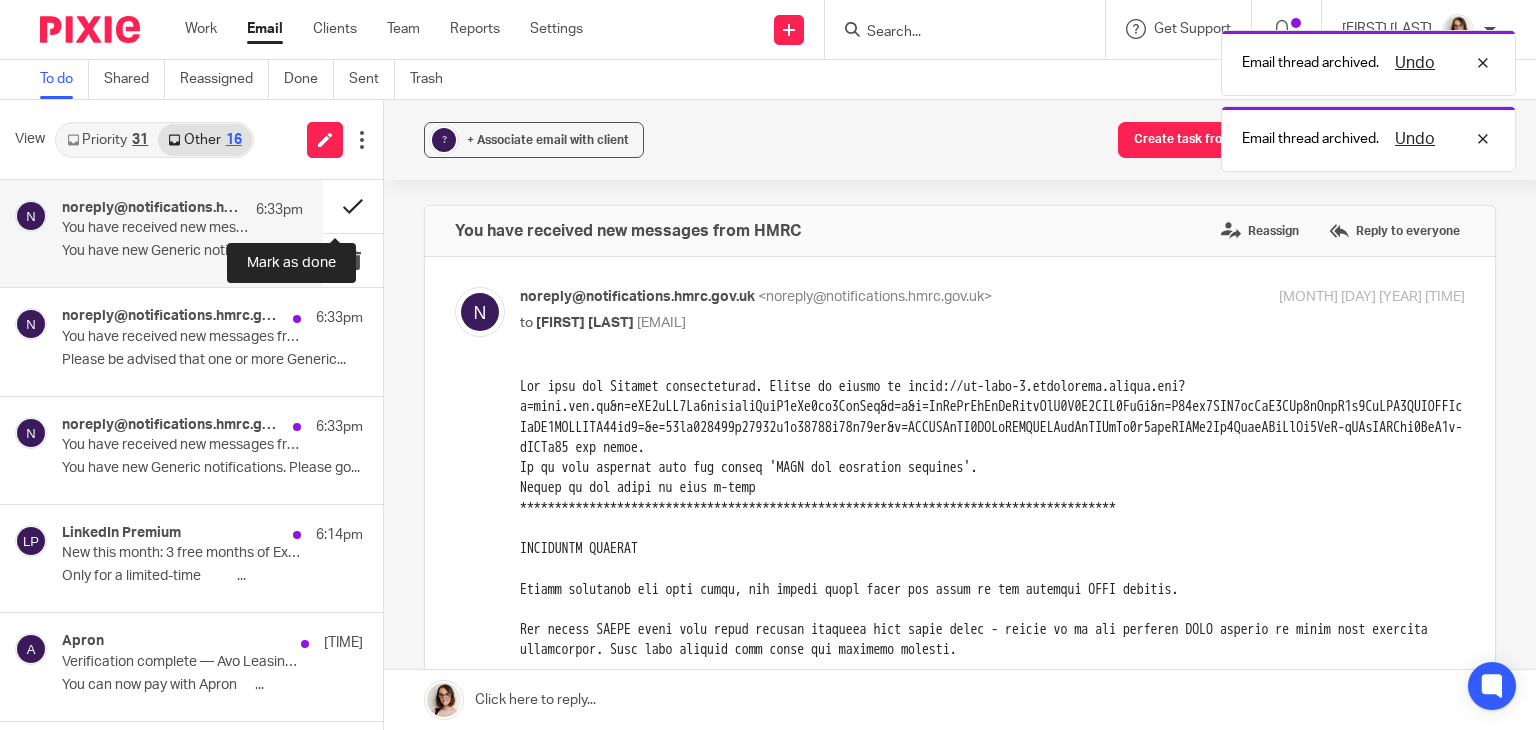 click at bounding box center [353, 206] 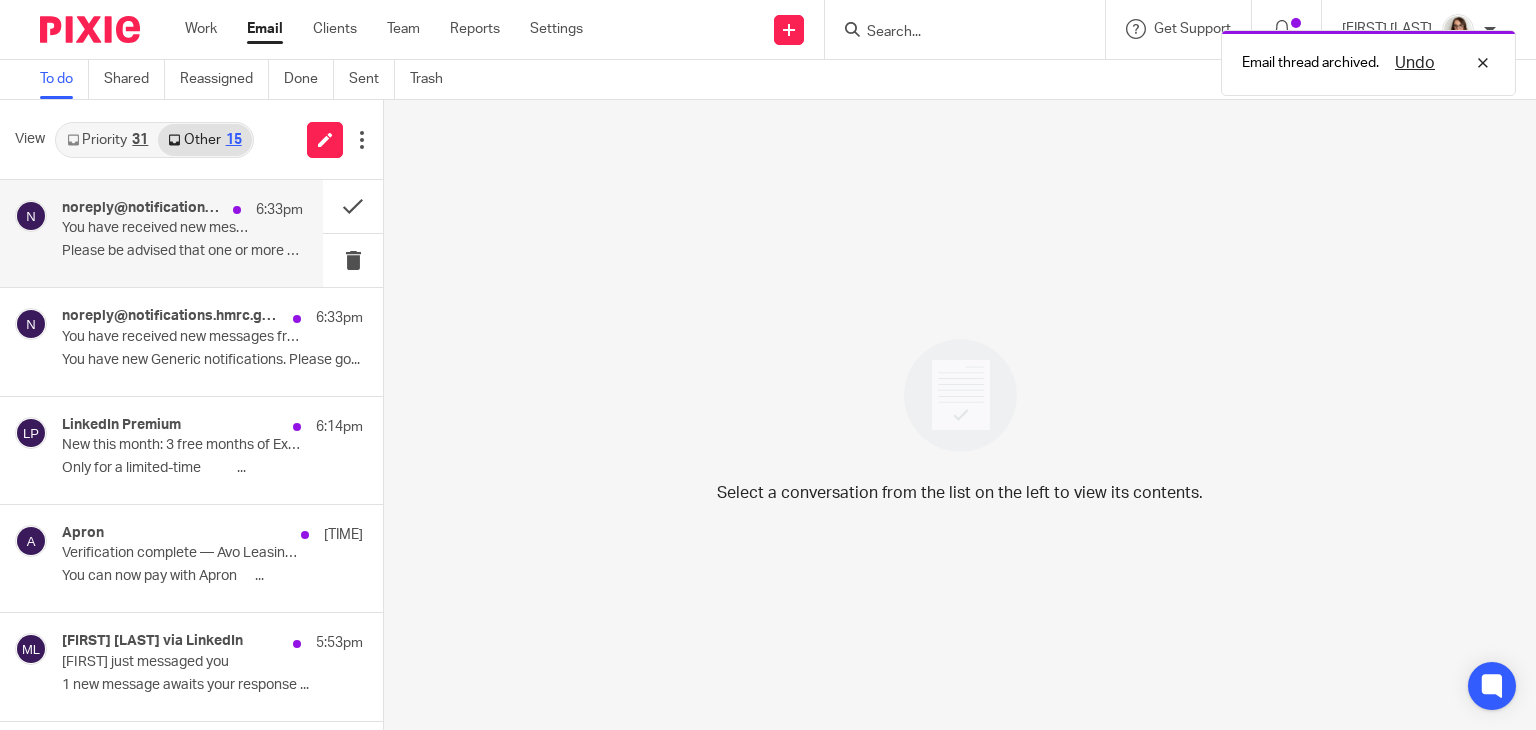 click on "Please be advised that one or more Generic..." at bounding box center (182, 251) 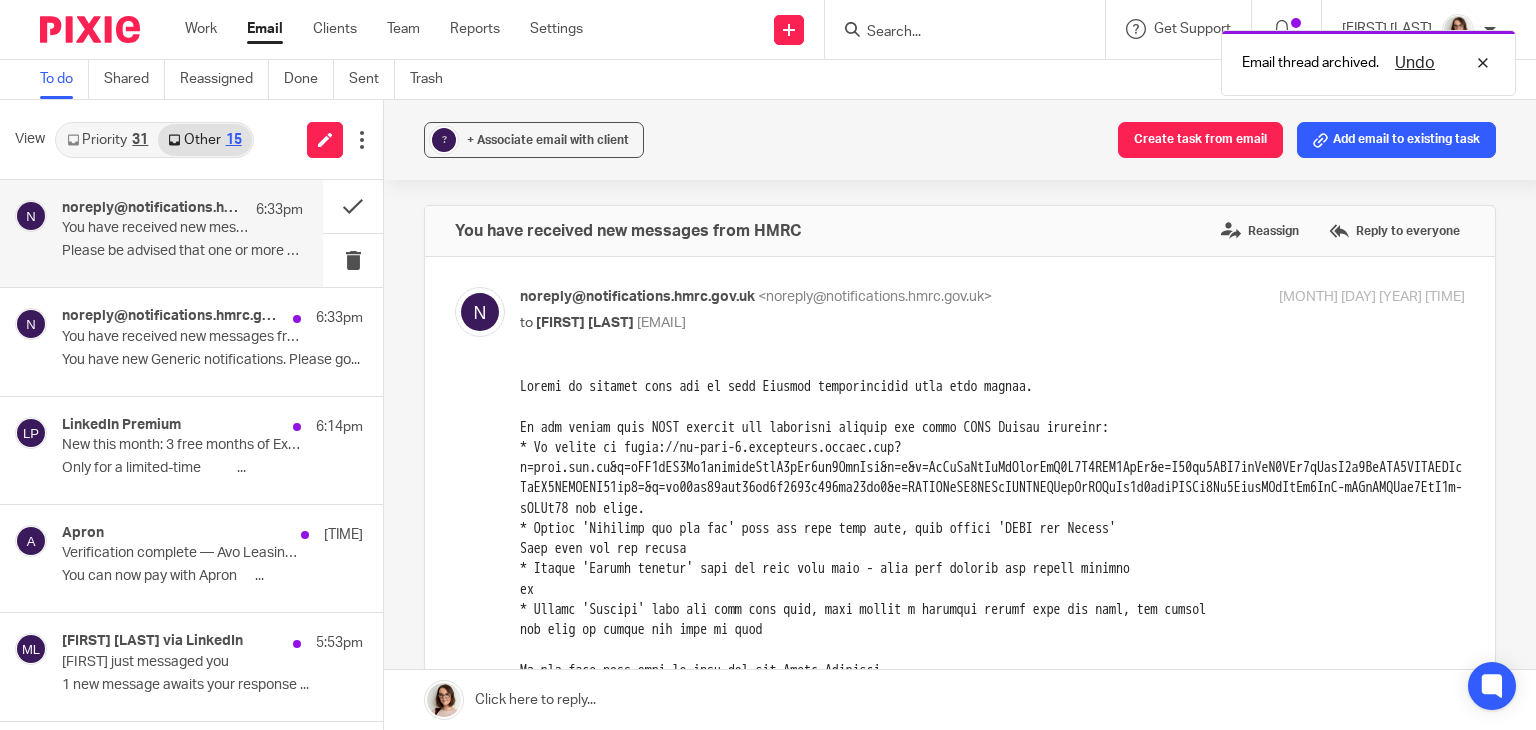 scroll, scrollTop: 0, scrollLeft: 0, axis: both 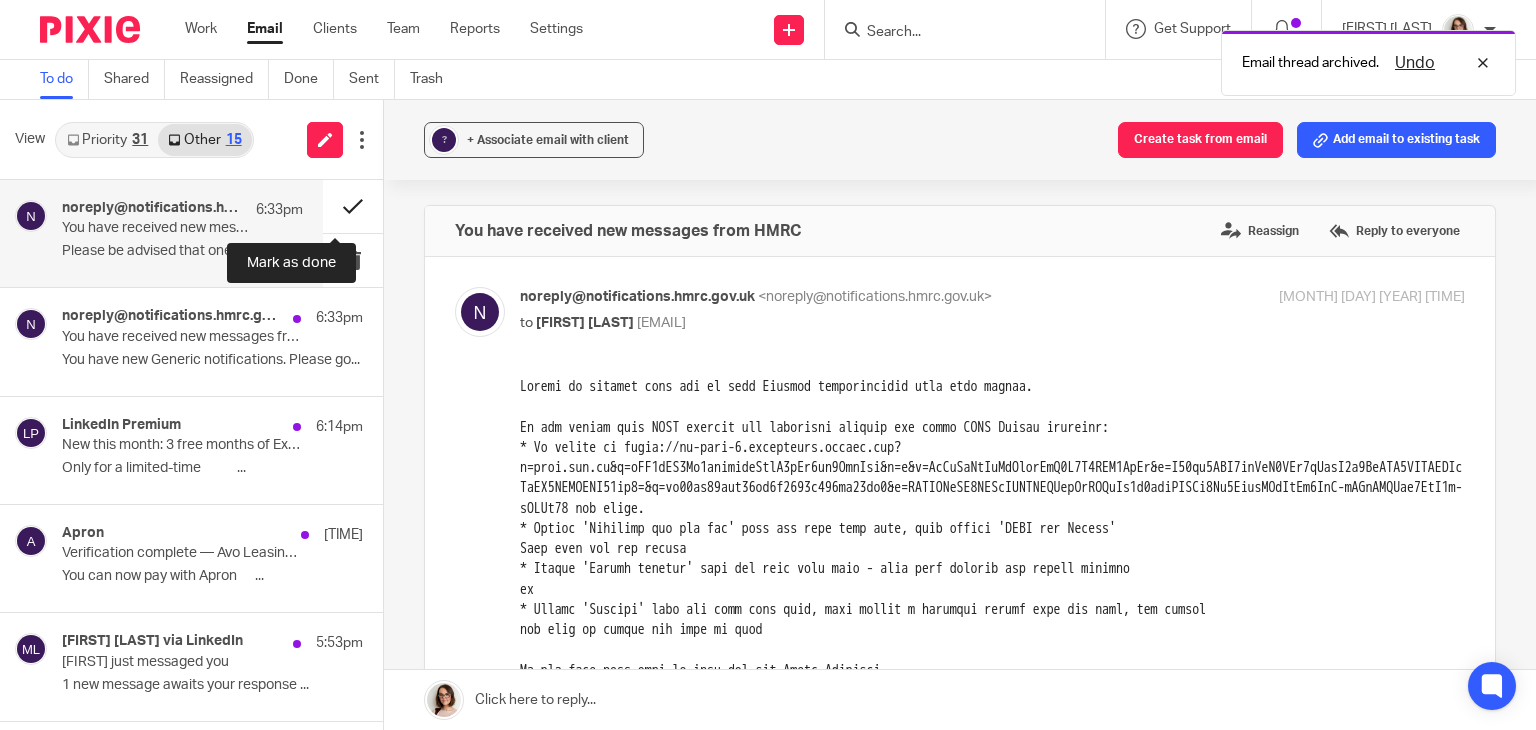 click at bounding box center [353, 206] 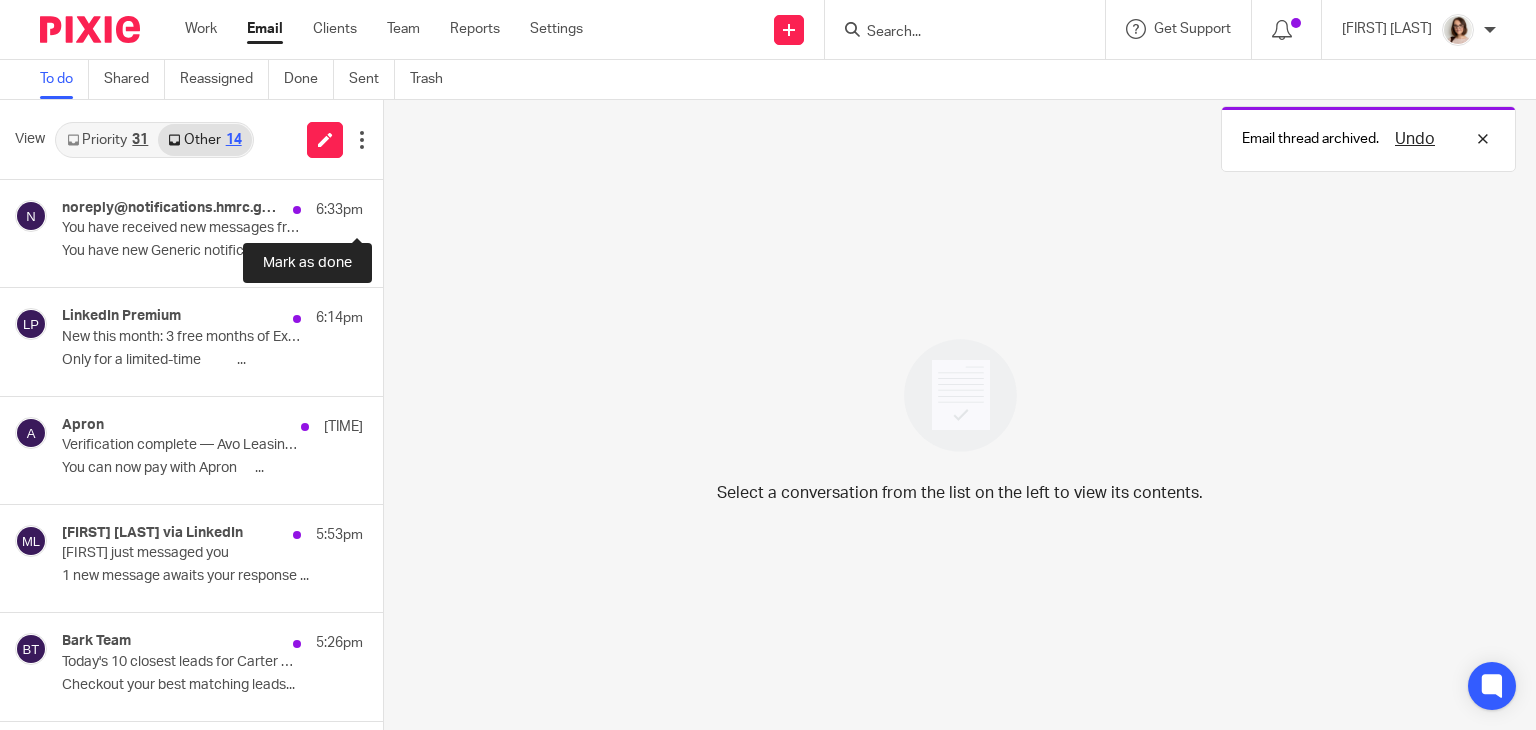 click at bounding box center (391, 206) 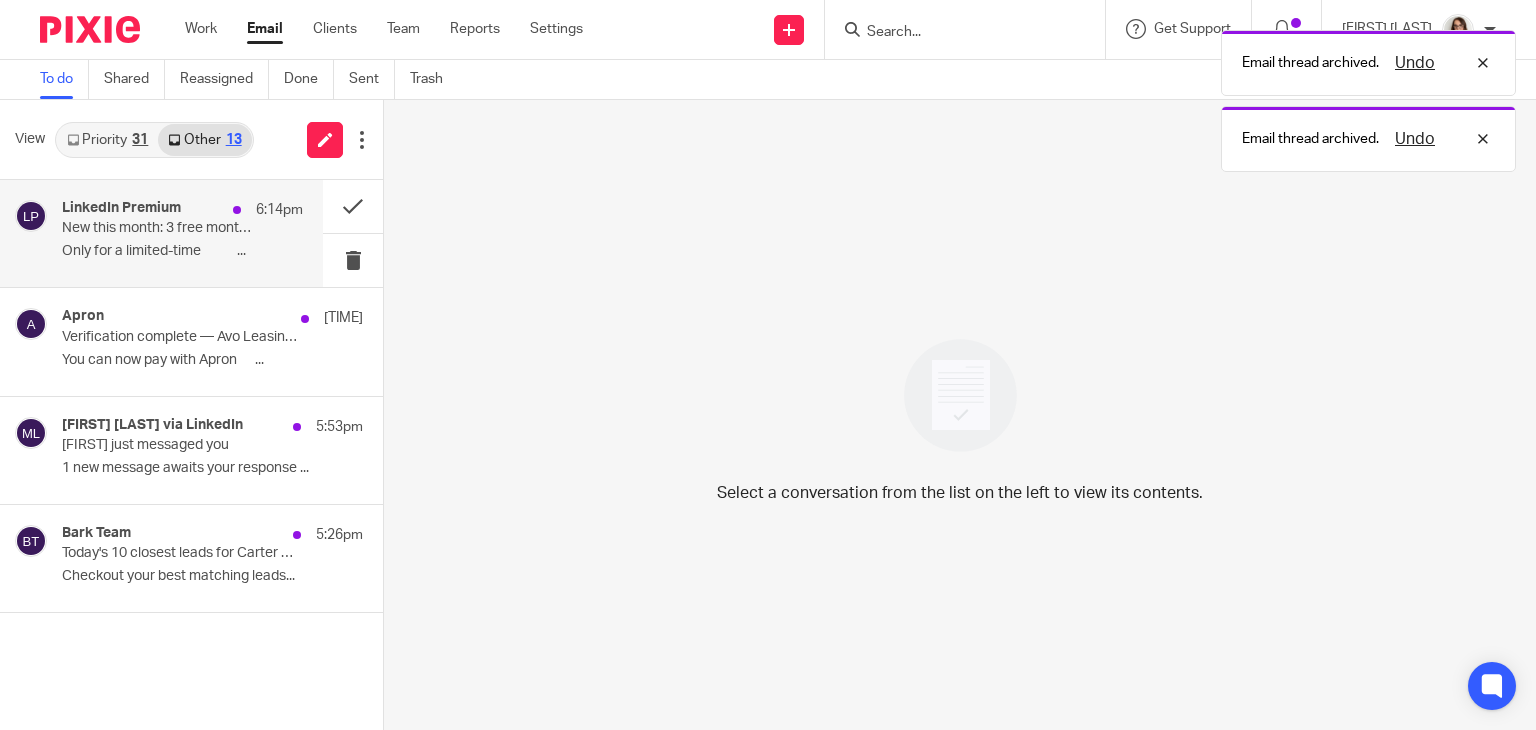 click on "New this month: 3 free months of ExpressVPN, live events, and more" at bounding box center [158, 228] 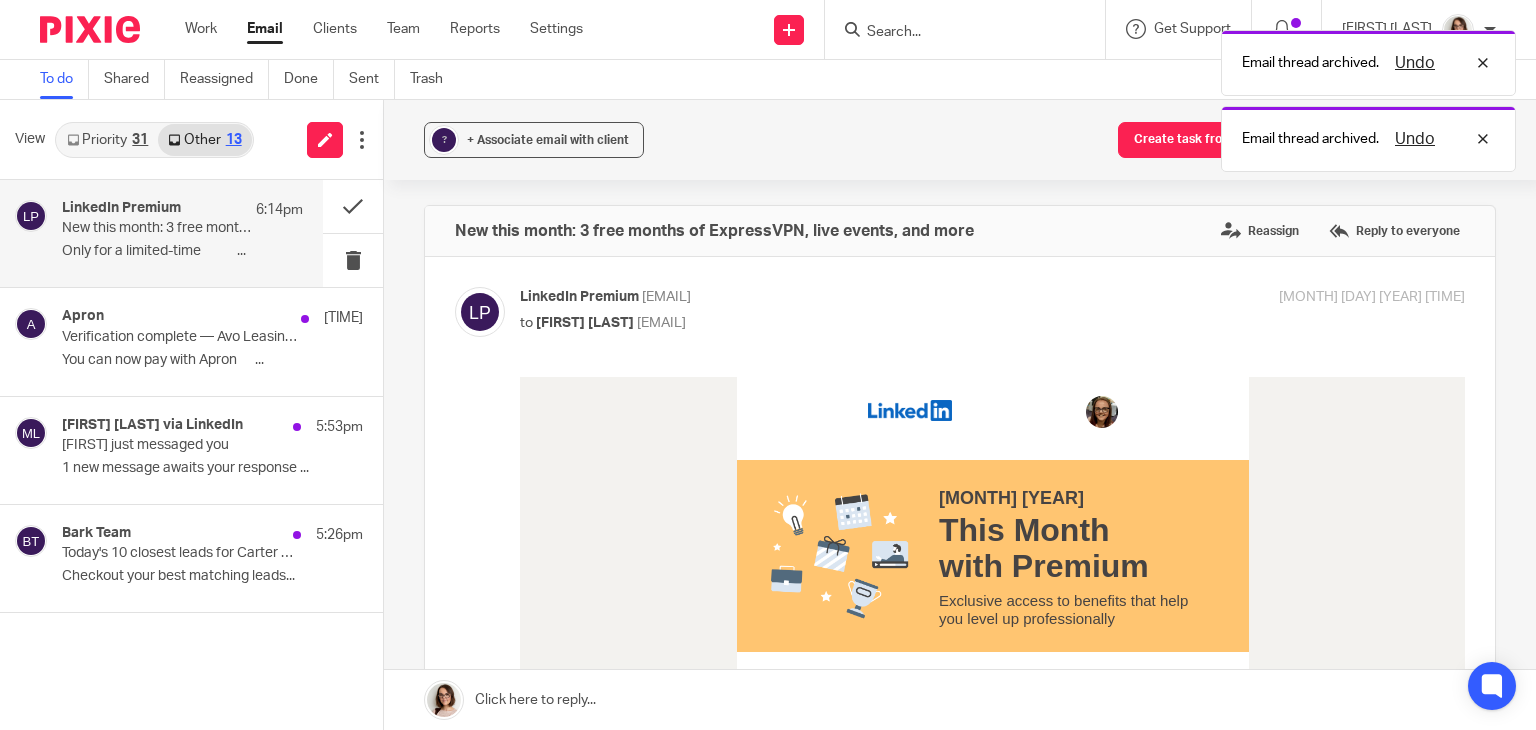 scroll, scrollTop: 0, scrollLeft: 0, axis: both 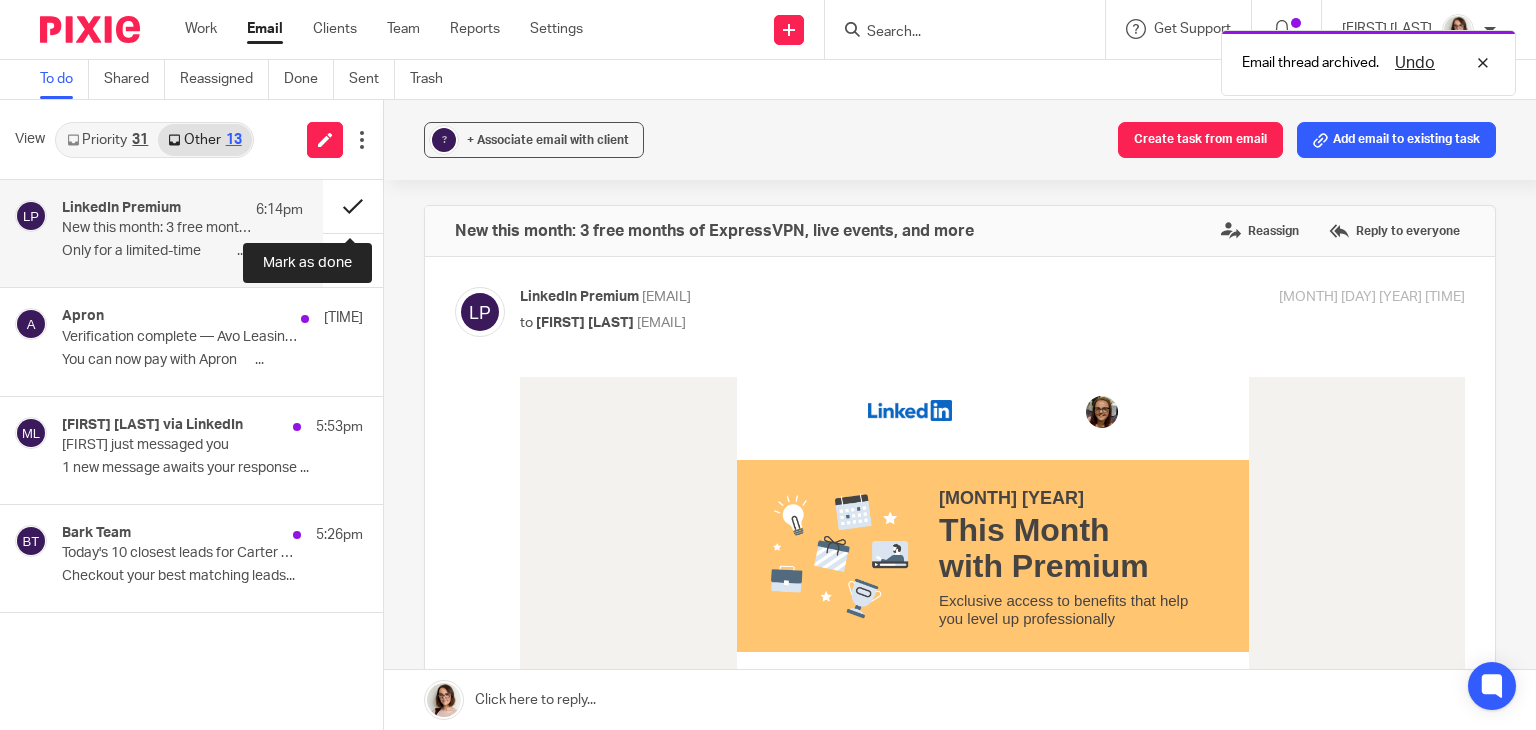 click at bounding box center (353, 206) 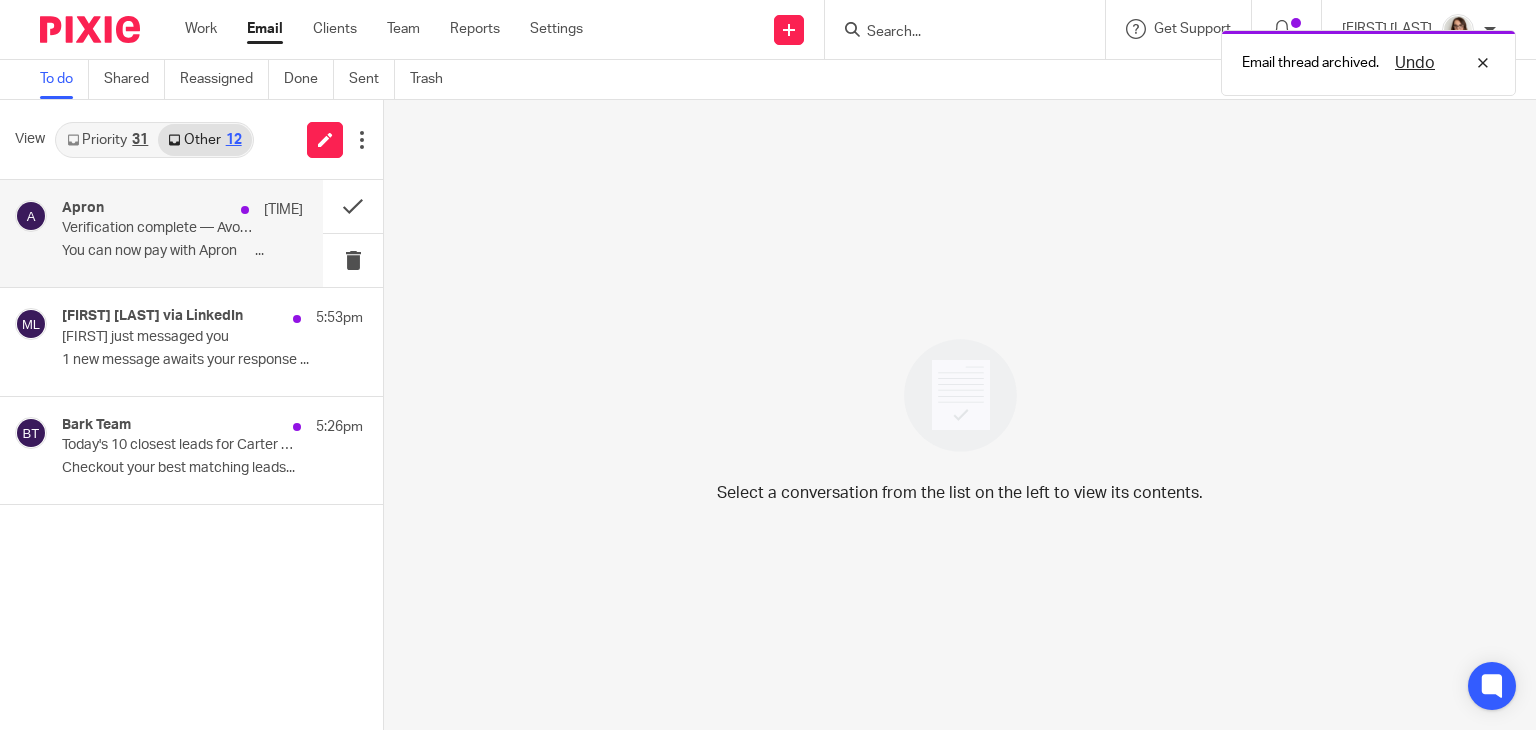 click on "You can now pay with Apron   ͏ ‌   ͏ ‌..." at bounding box center (182, 251) 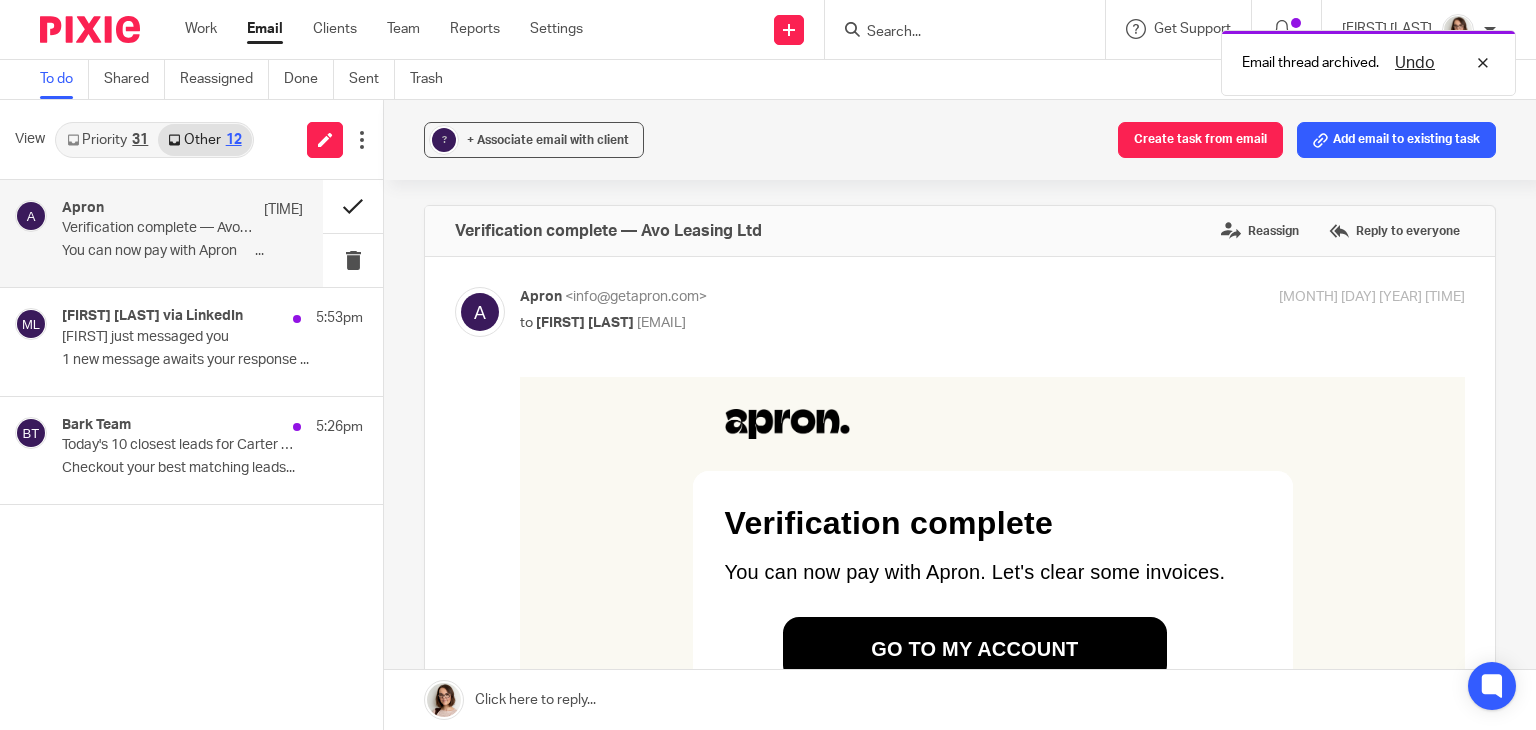 scroll, scrollTop: 0, scrollLeft: 0, axis: both 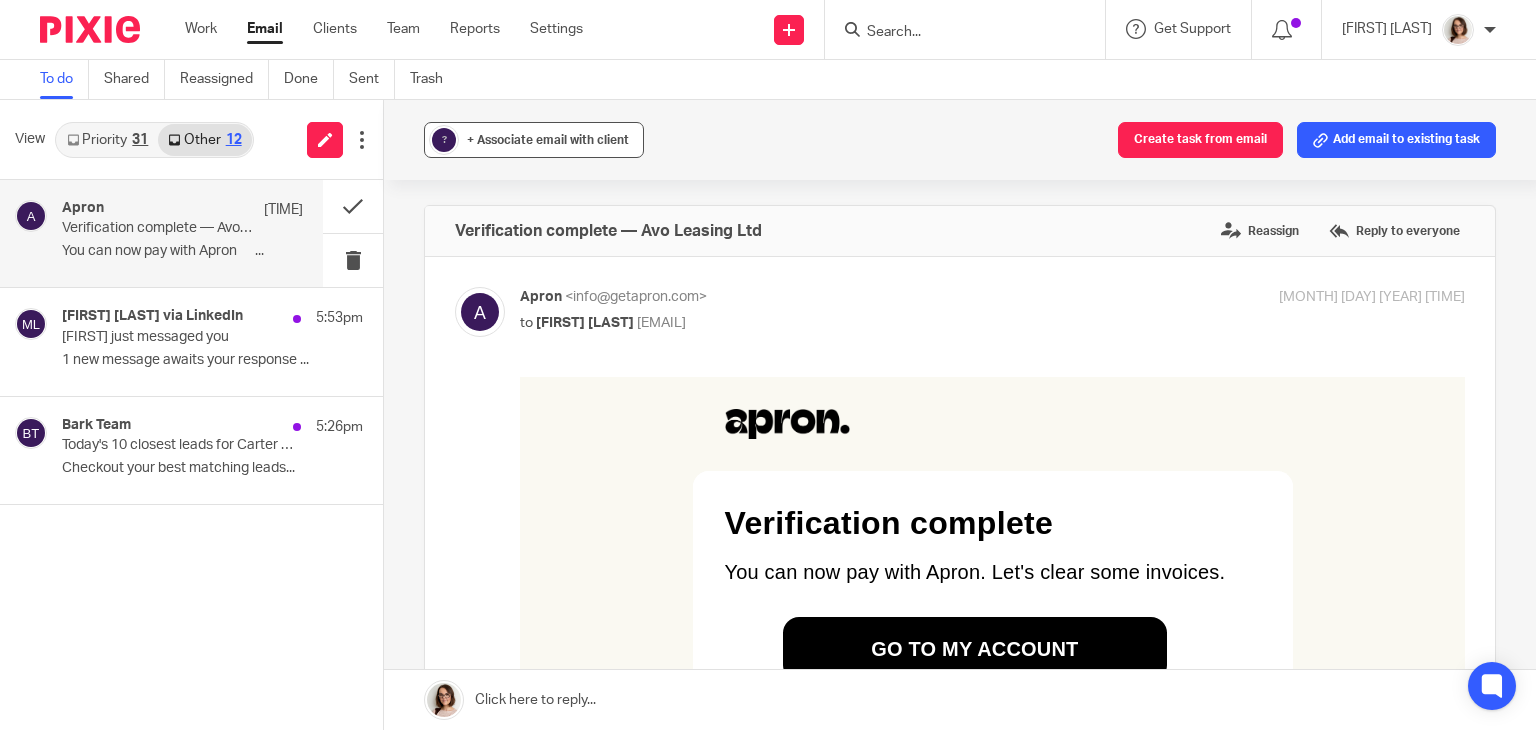 click on "+ Associate email with client" at bounding box center (548, 140) 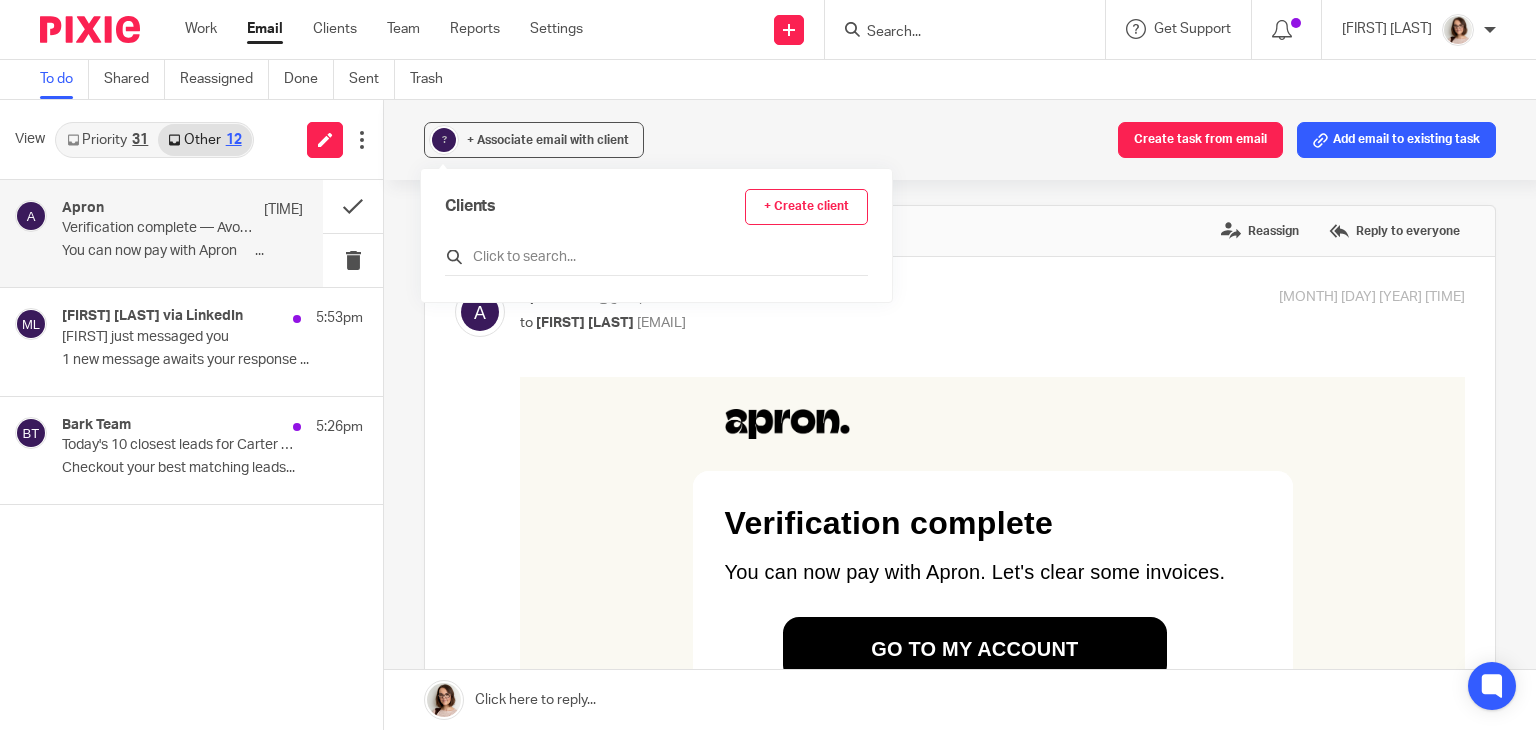 click at bounding box center (656, 257) 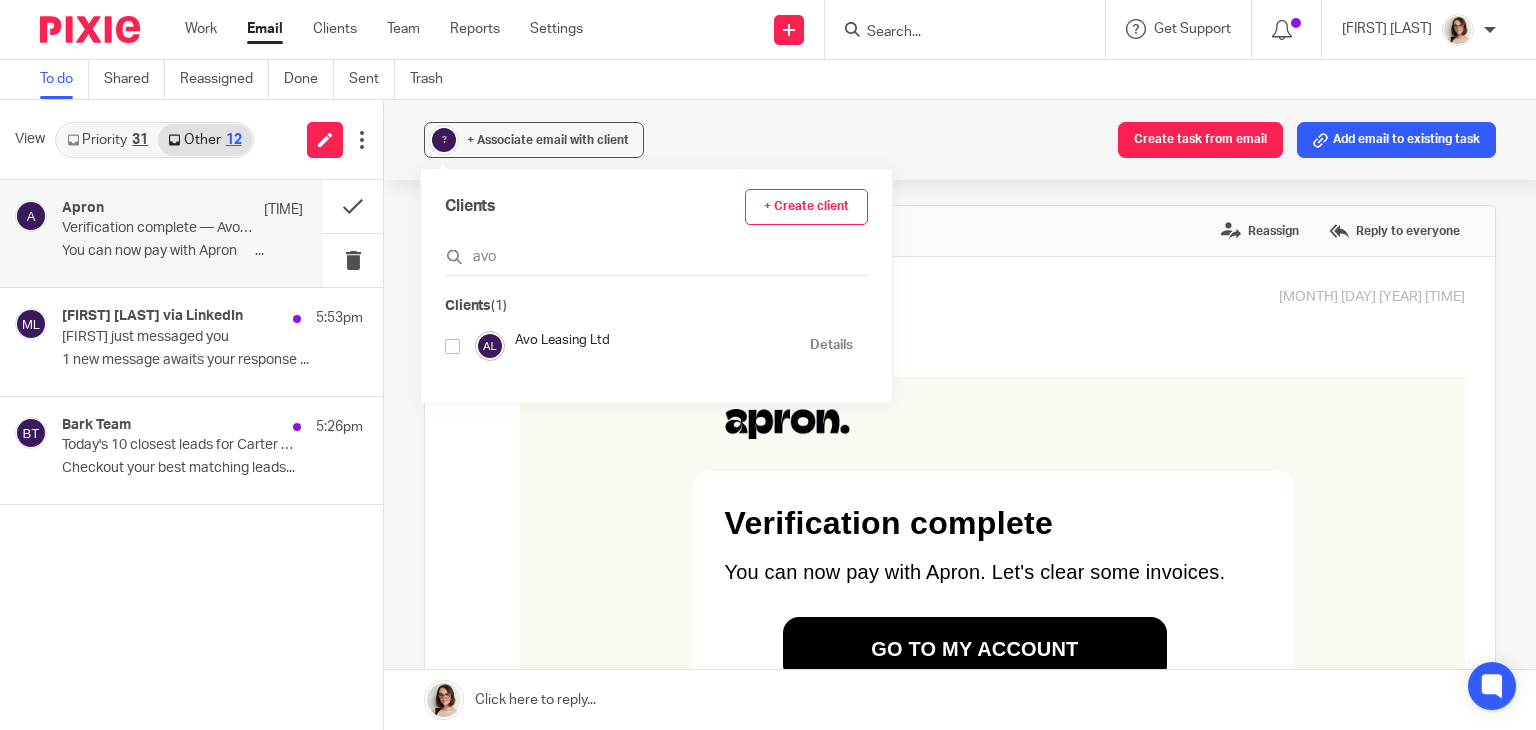 type on "avo" 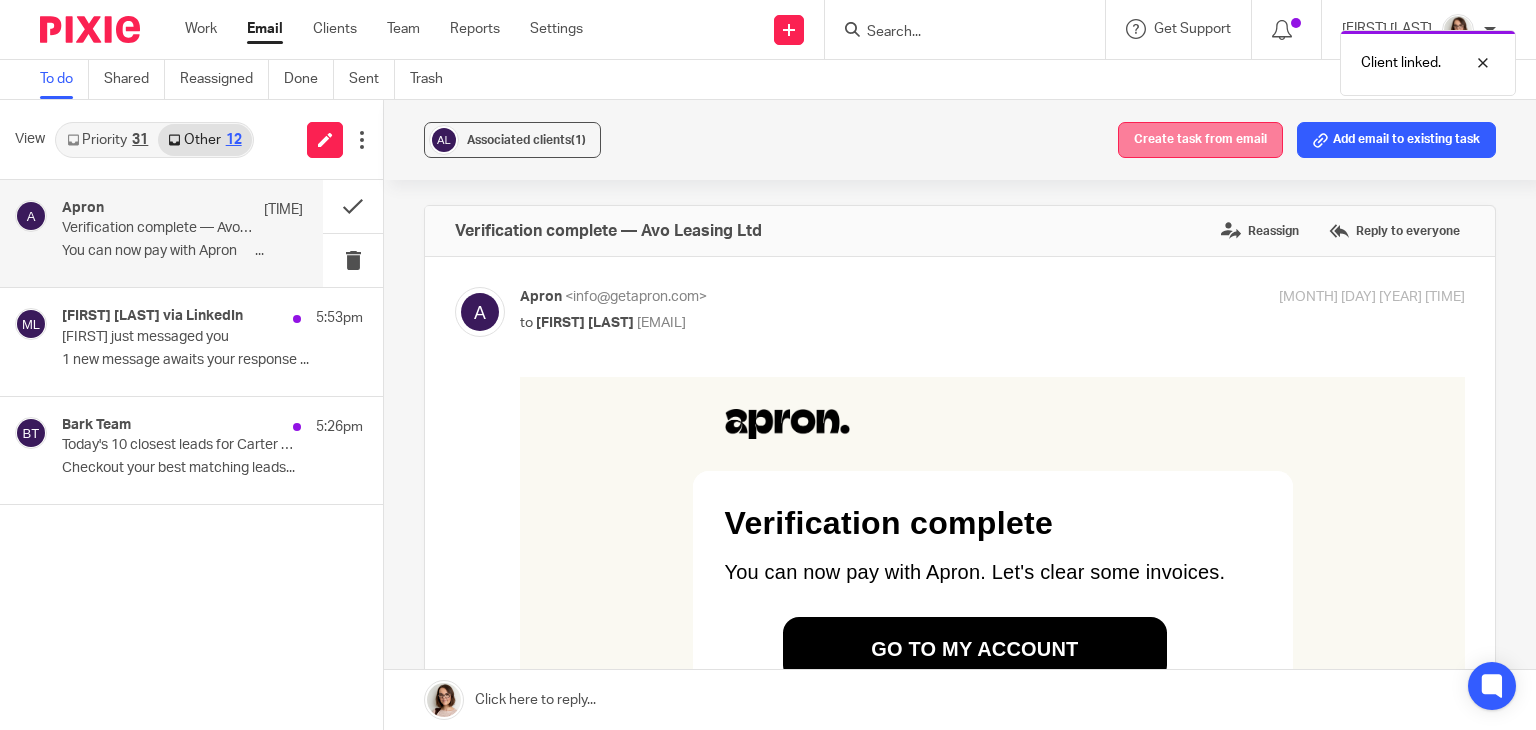 click on "Create task from email" at bounding box center (1200, 140) 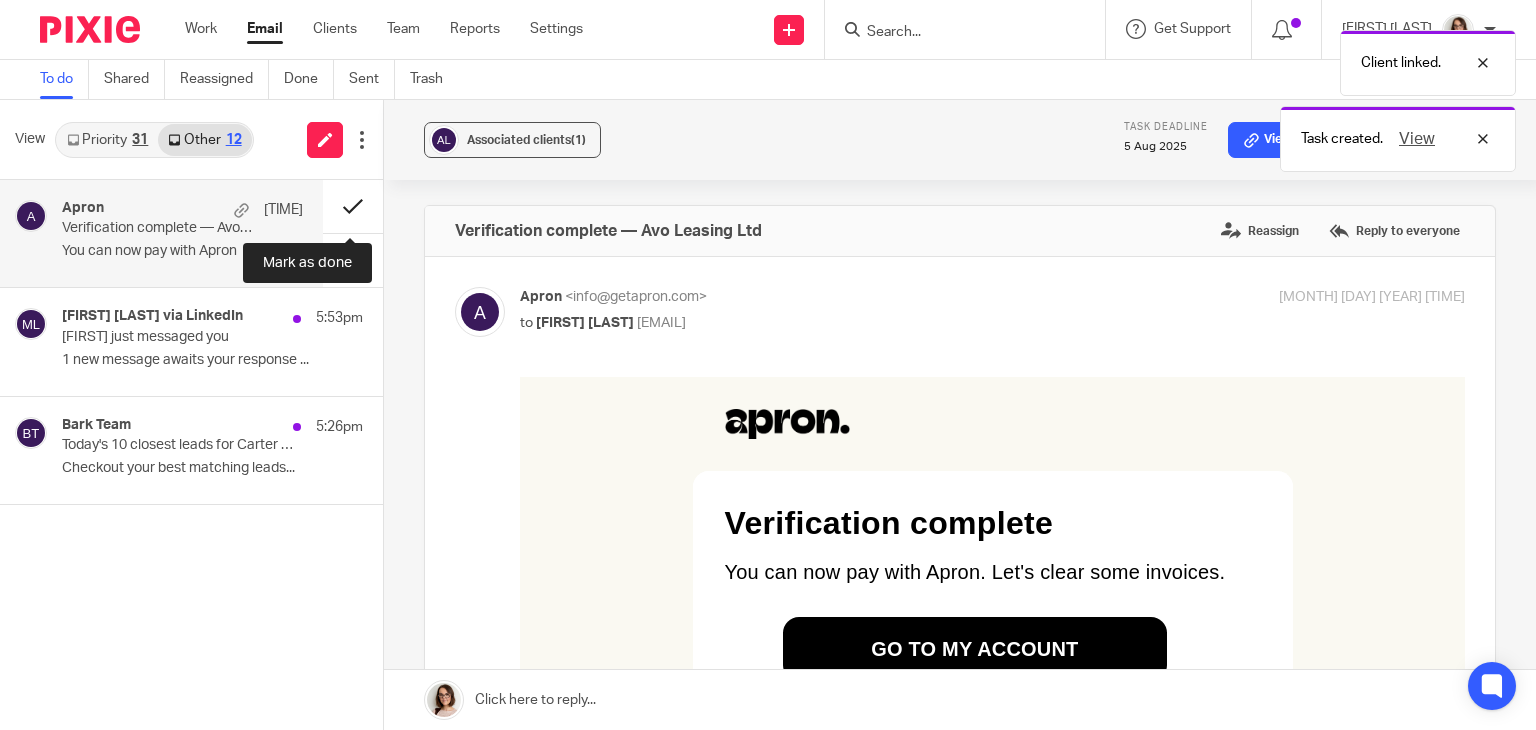 click at bounding box center (353, 206) 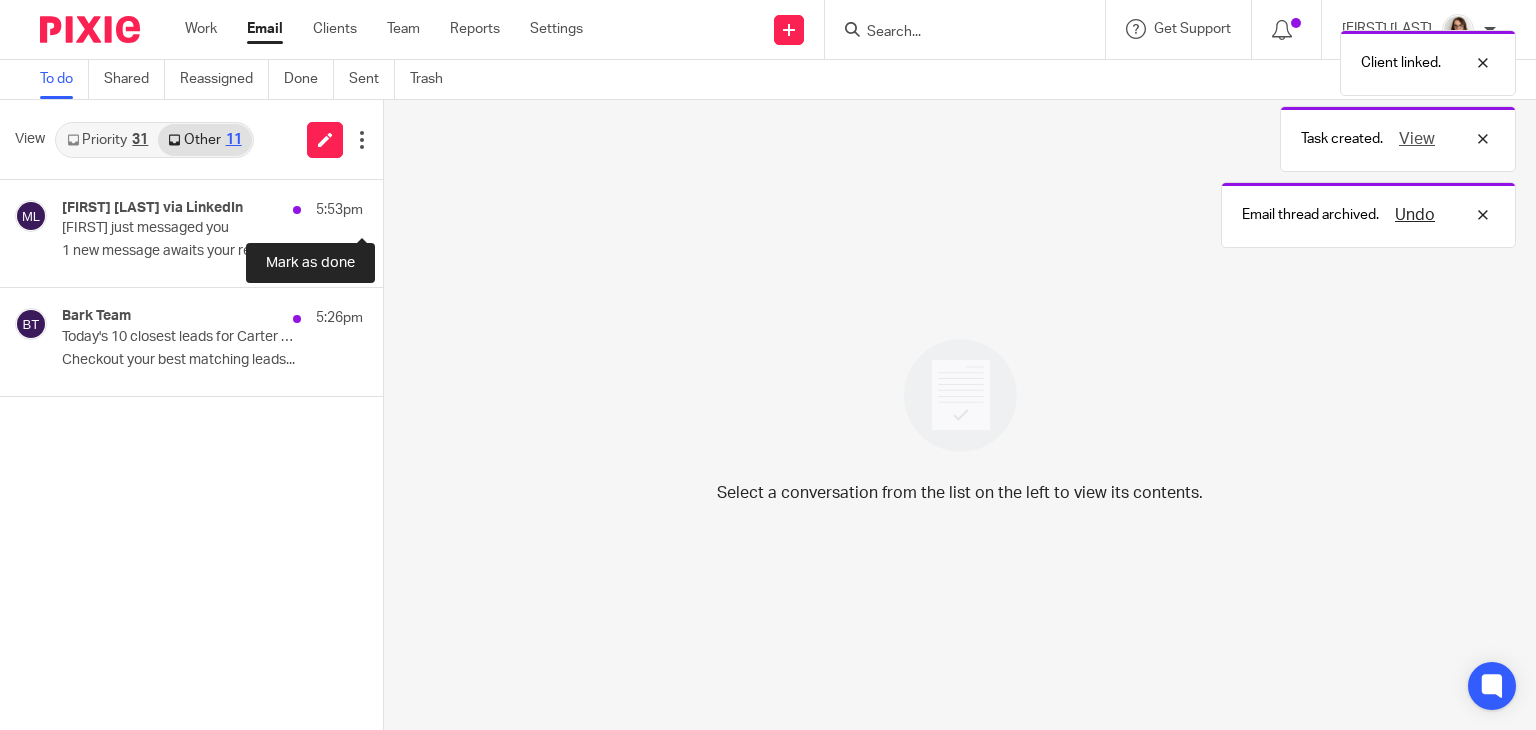 click at bounding box center (391, 206) 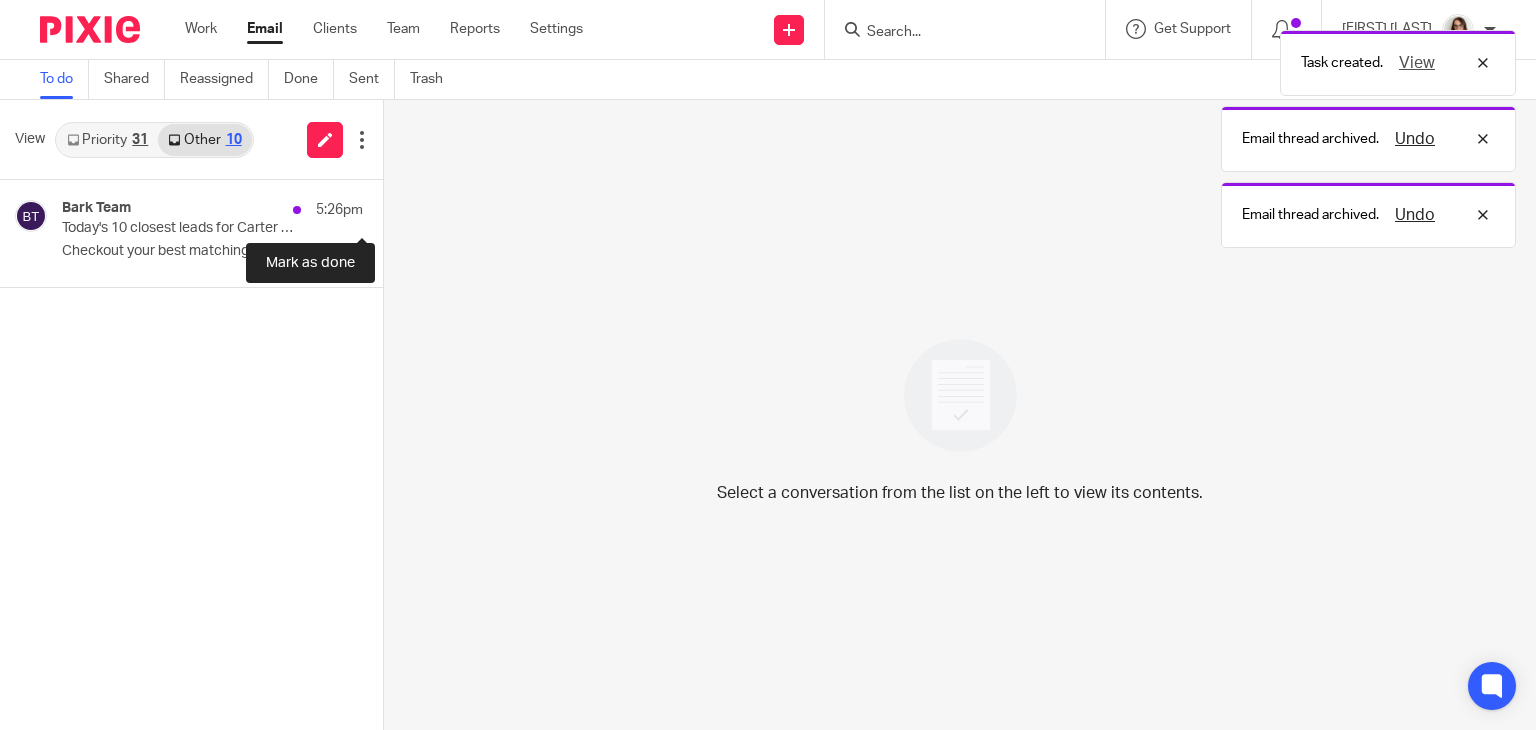 click at bounding box center [391, 206] 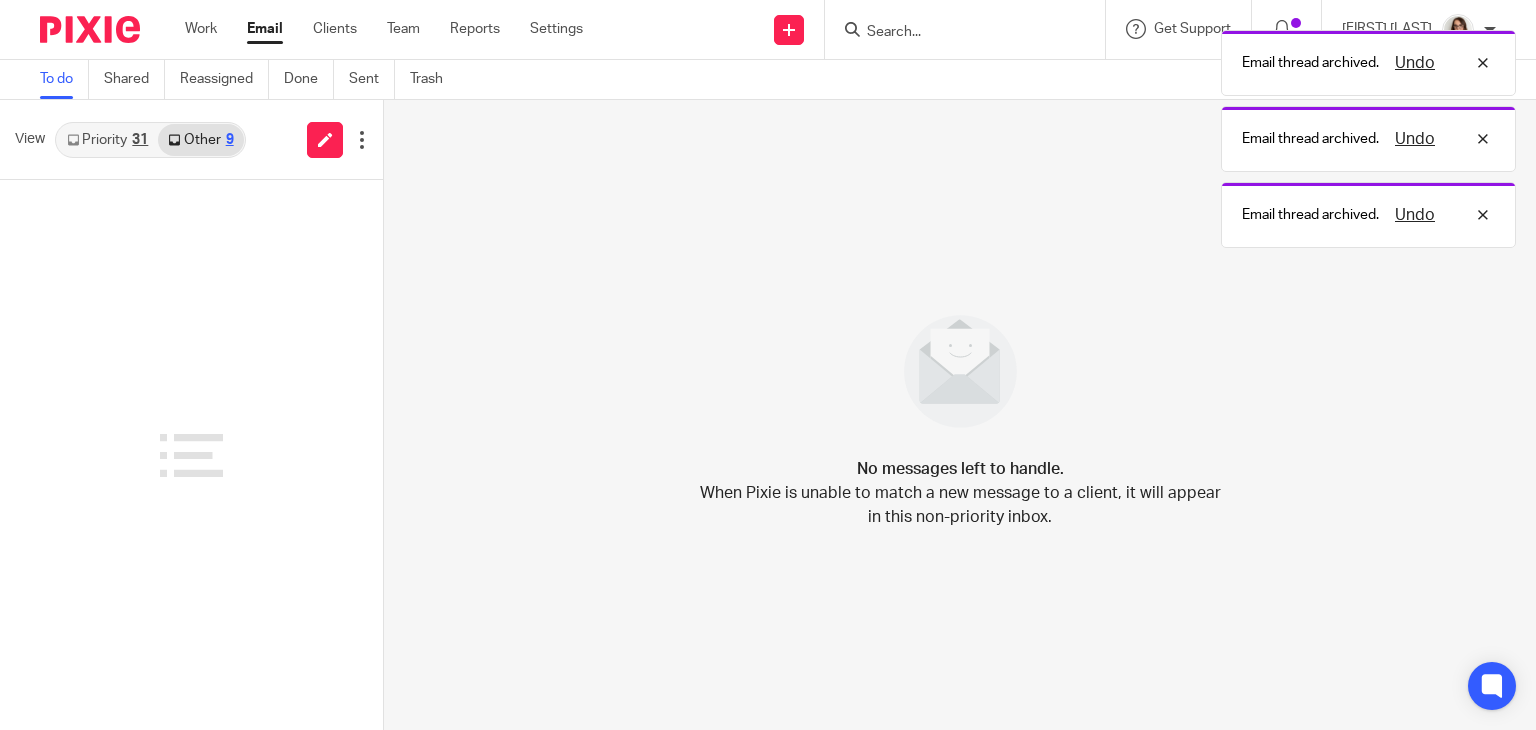 click on "Email" at bounding box center (265, 29) 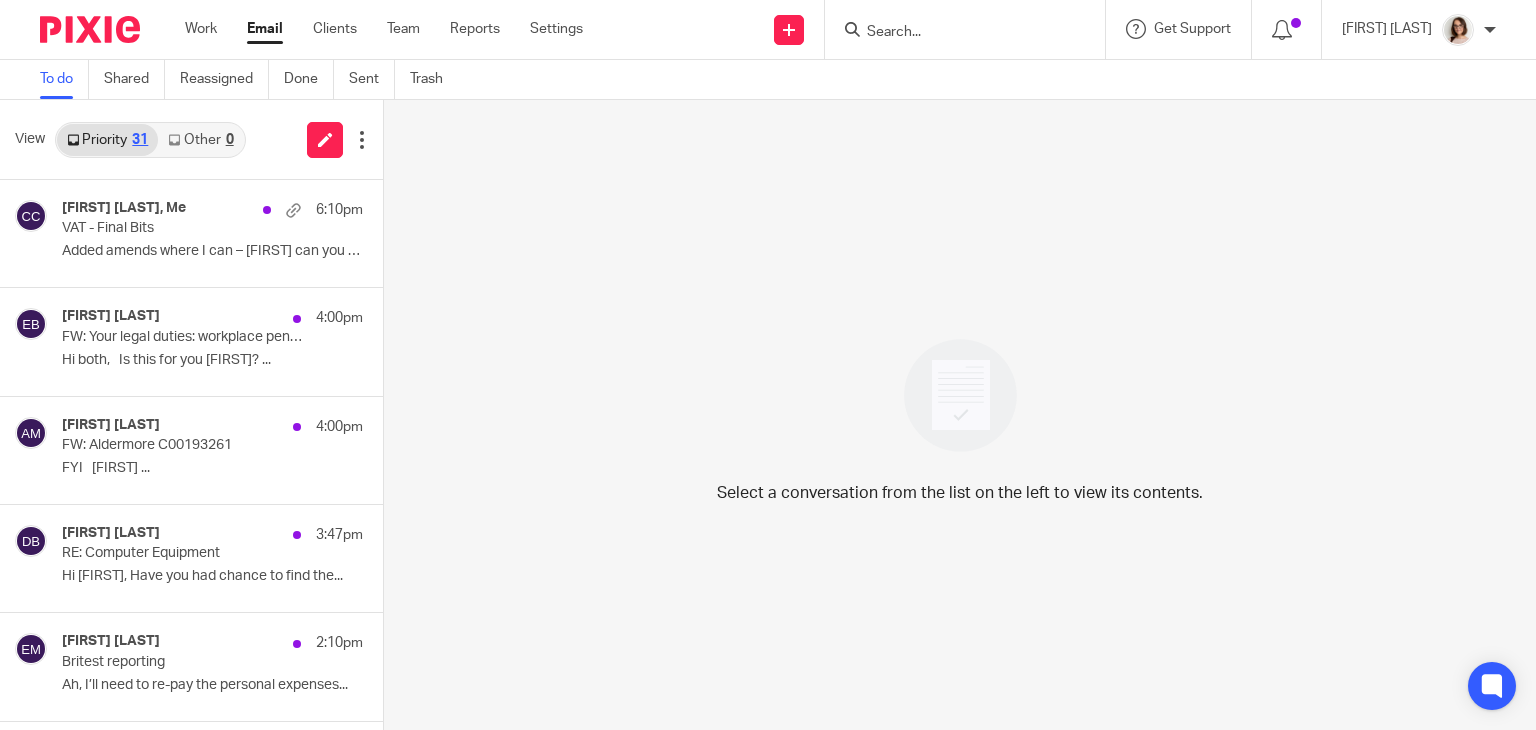 scroll, scrollTop: 0, scrollLeft: 0, axis: both 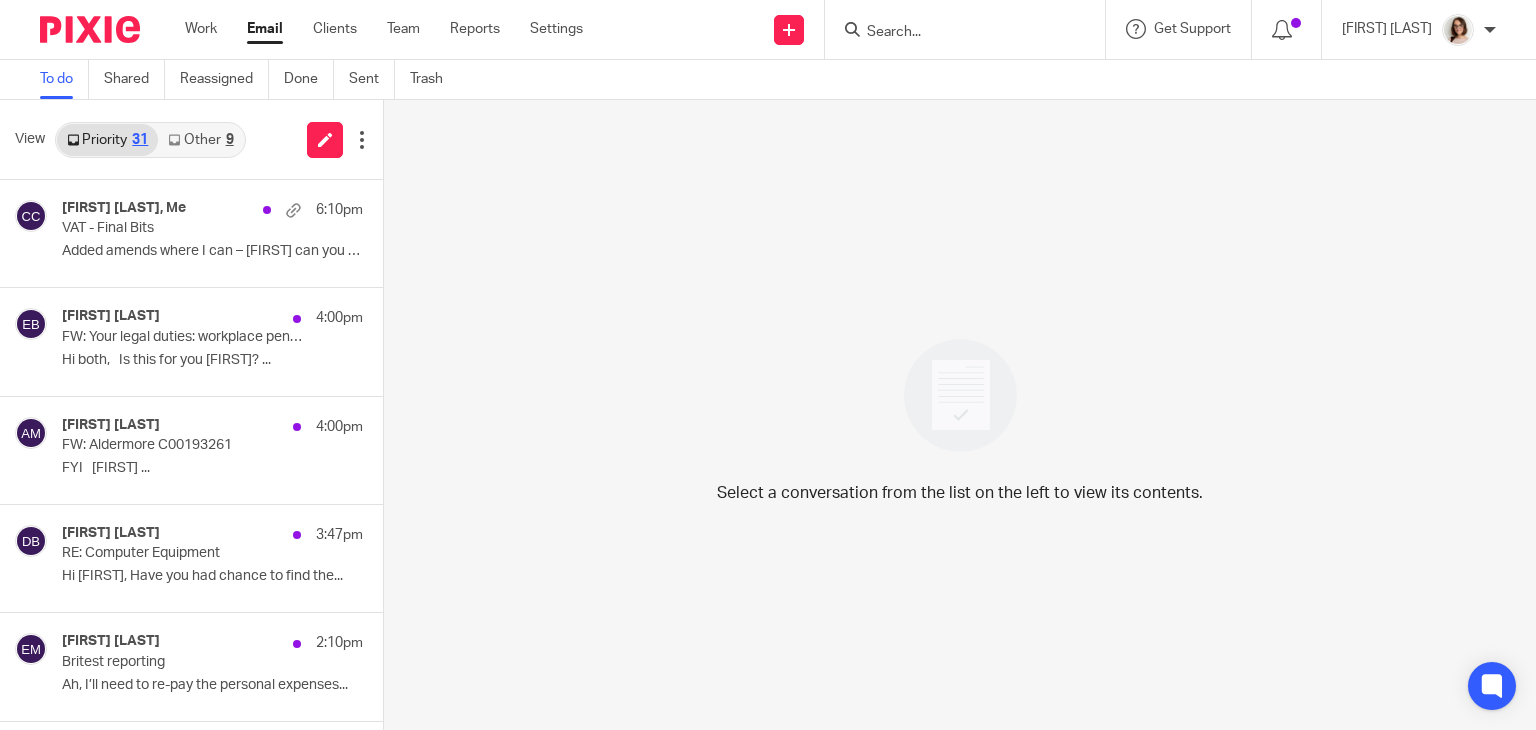 click on "Other
9" at bounding box center (200, 140) 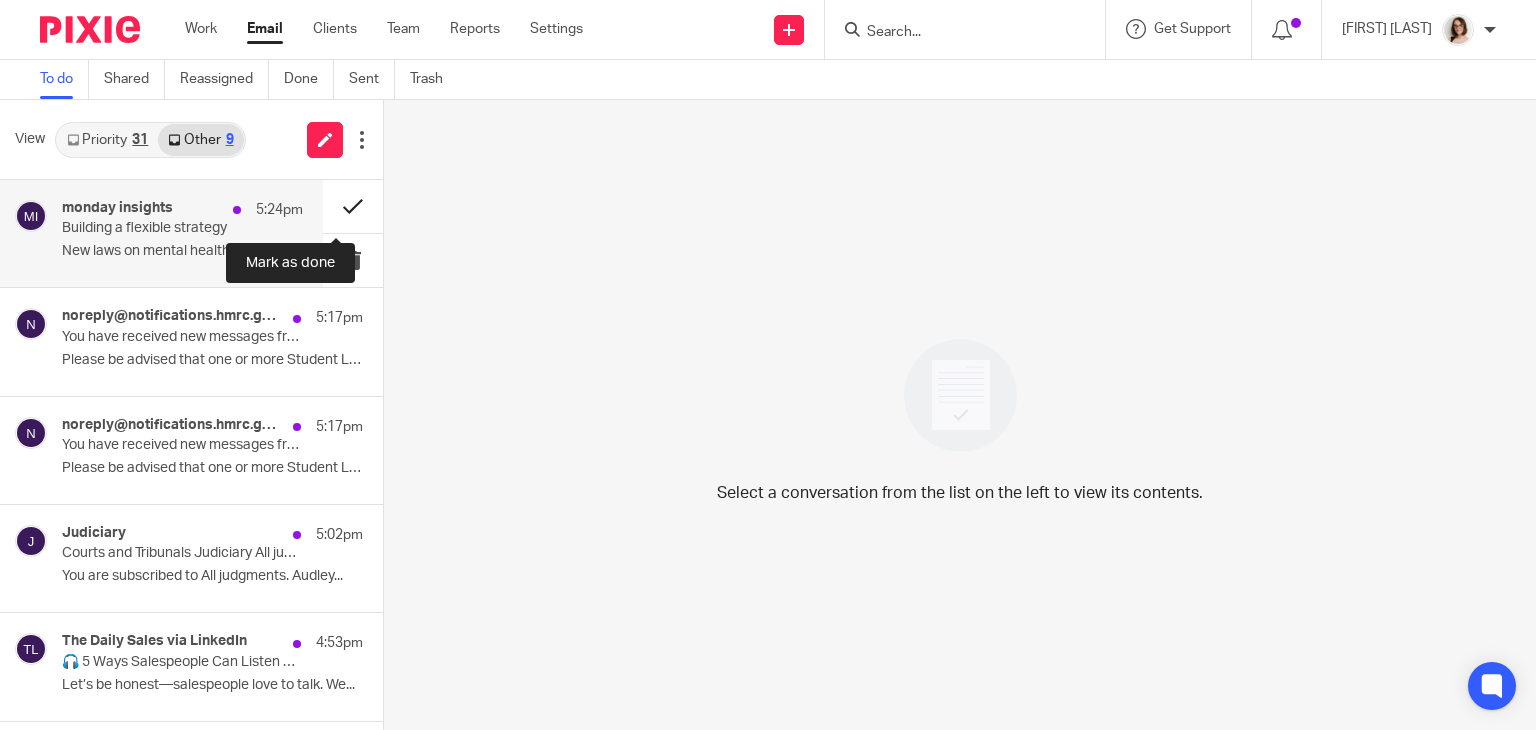 click at bounding box center [353, 206] 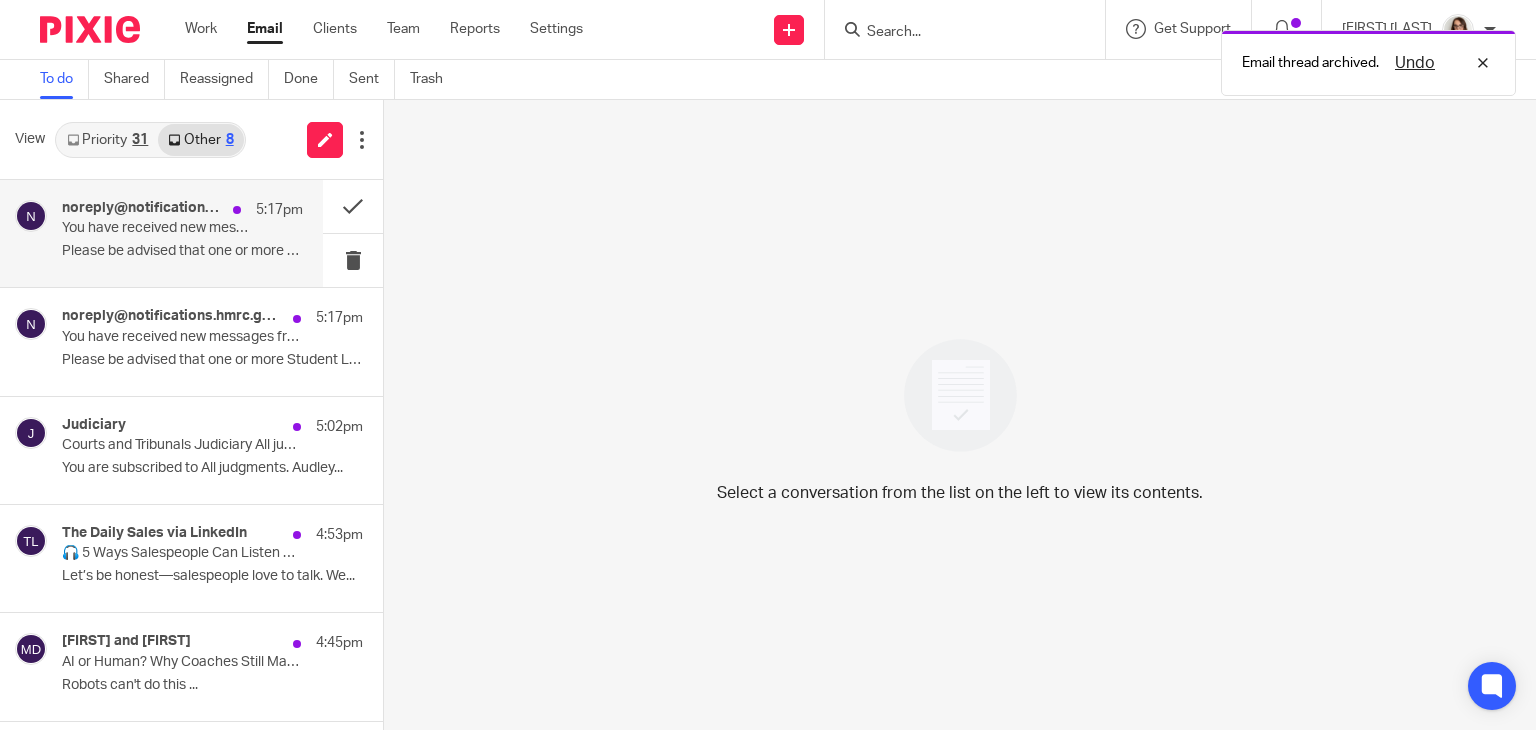 click on "noreply@notifications.hmrc.gov.uk
5:17pm   You have received new messages from HMRC   Please be advised that one or more Student Loan..." at bounding box center [182, 233] 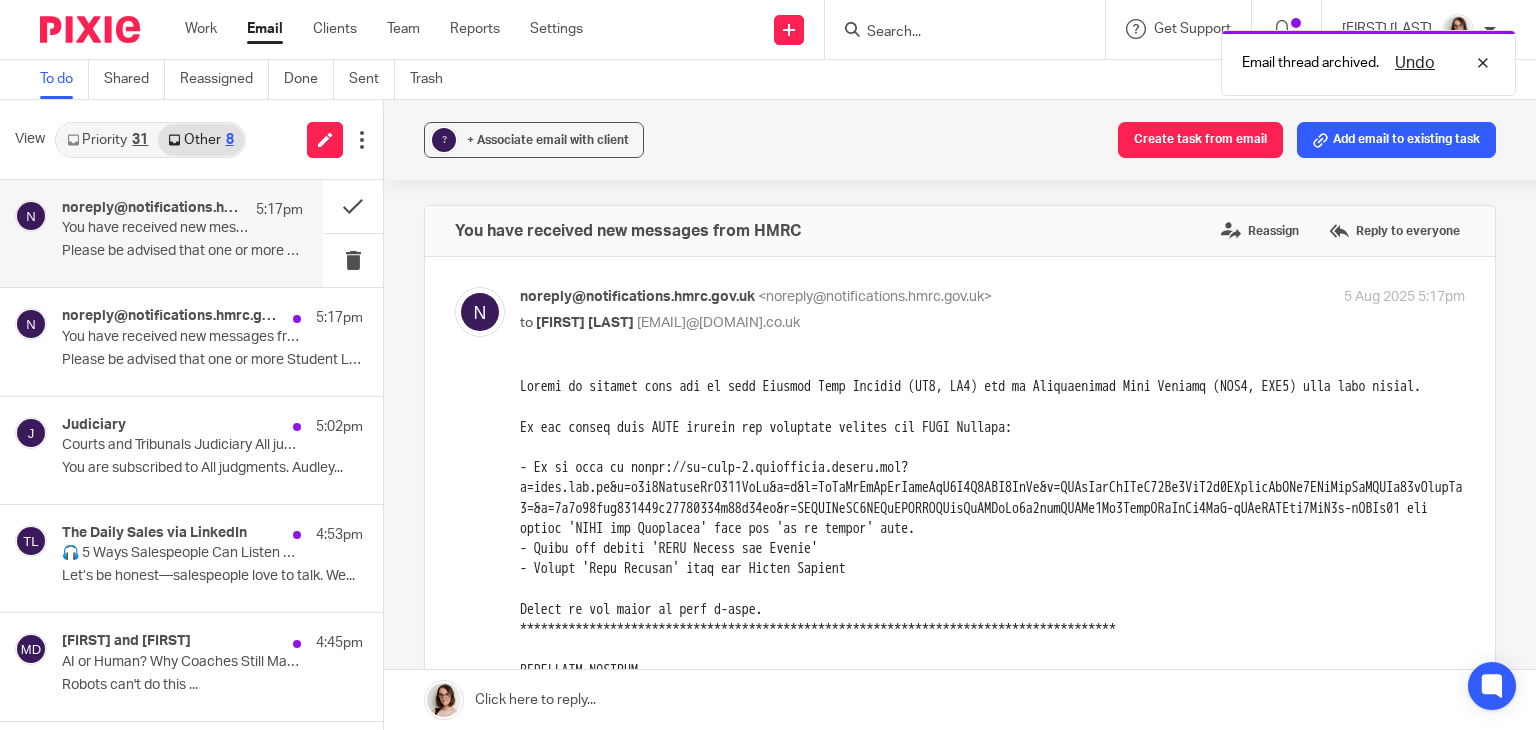 scroll, scrollTop: 0, scrollLeft: 0, axis: both 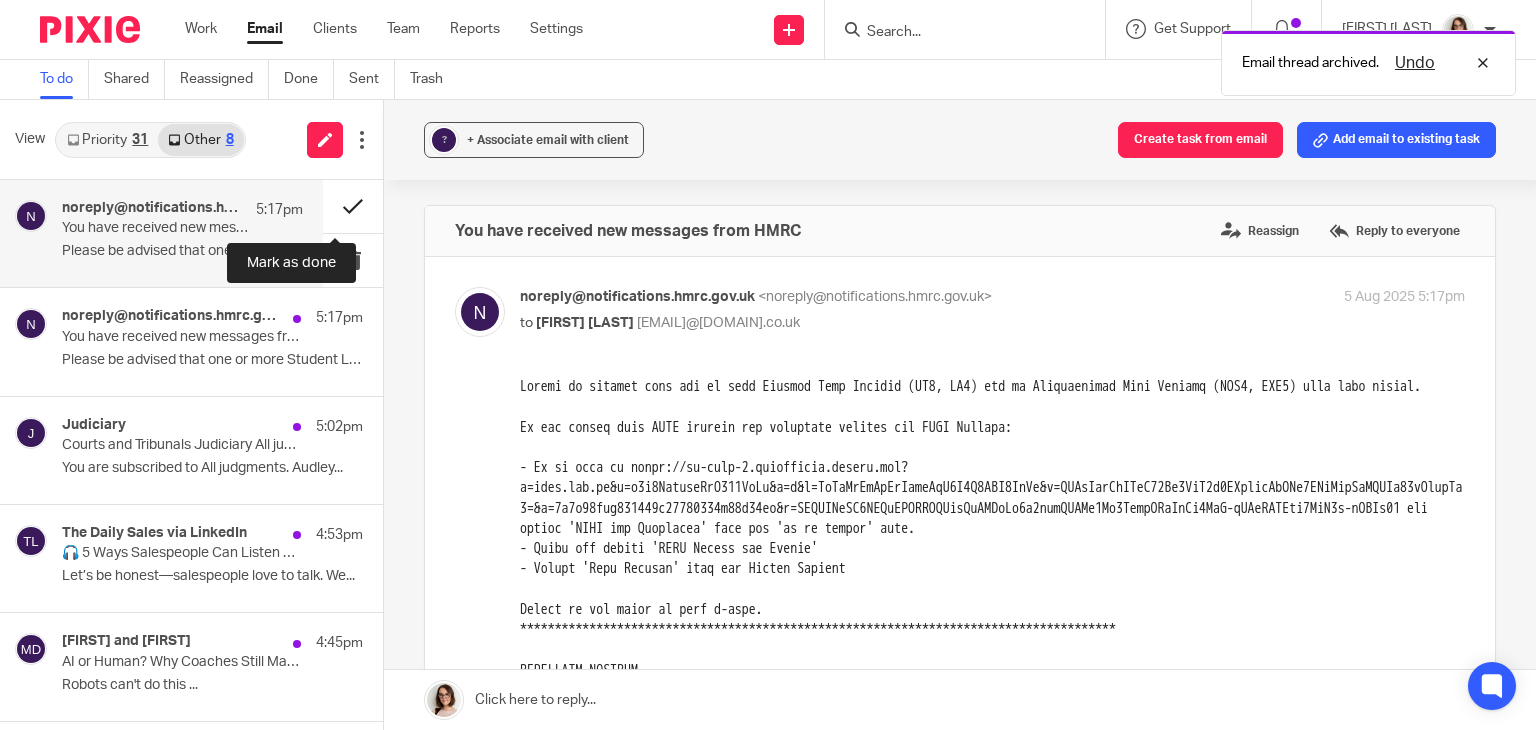 click at bounding box center (353, 206) 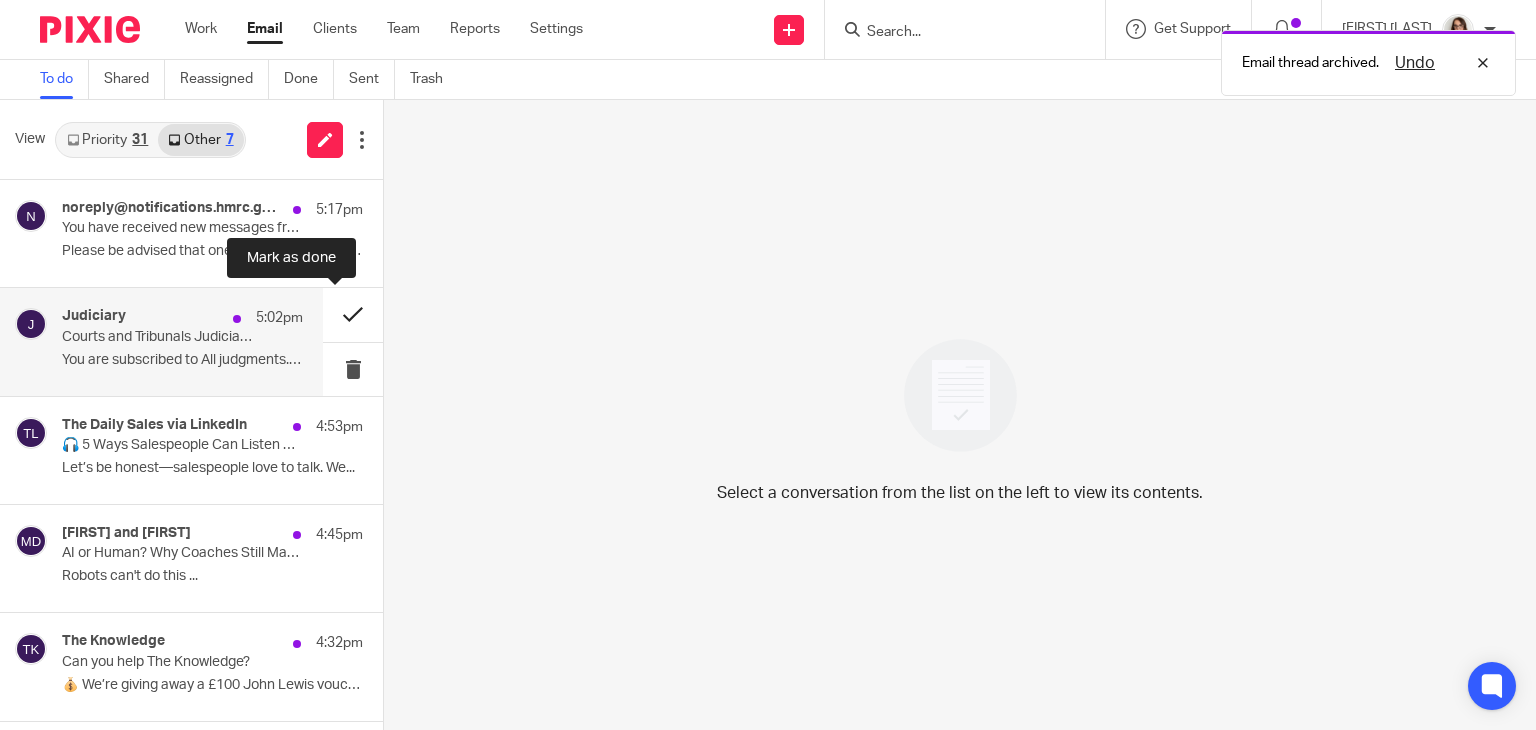 click at bounding box center [353, 314] 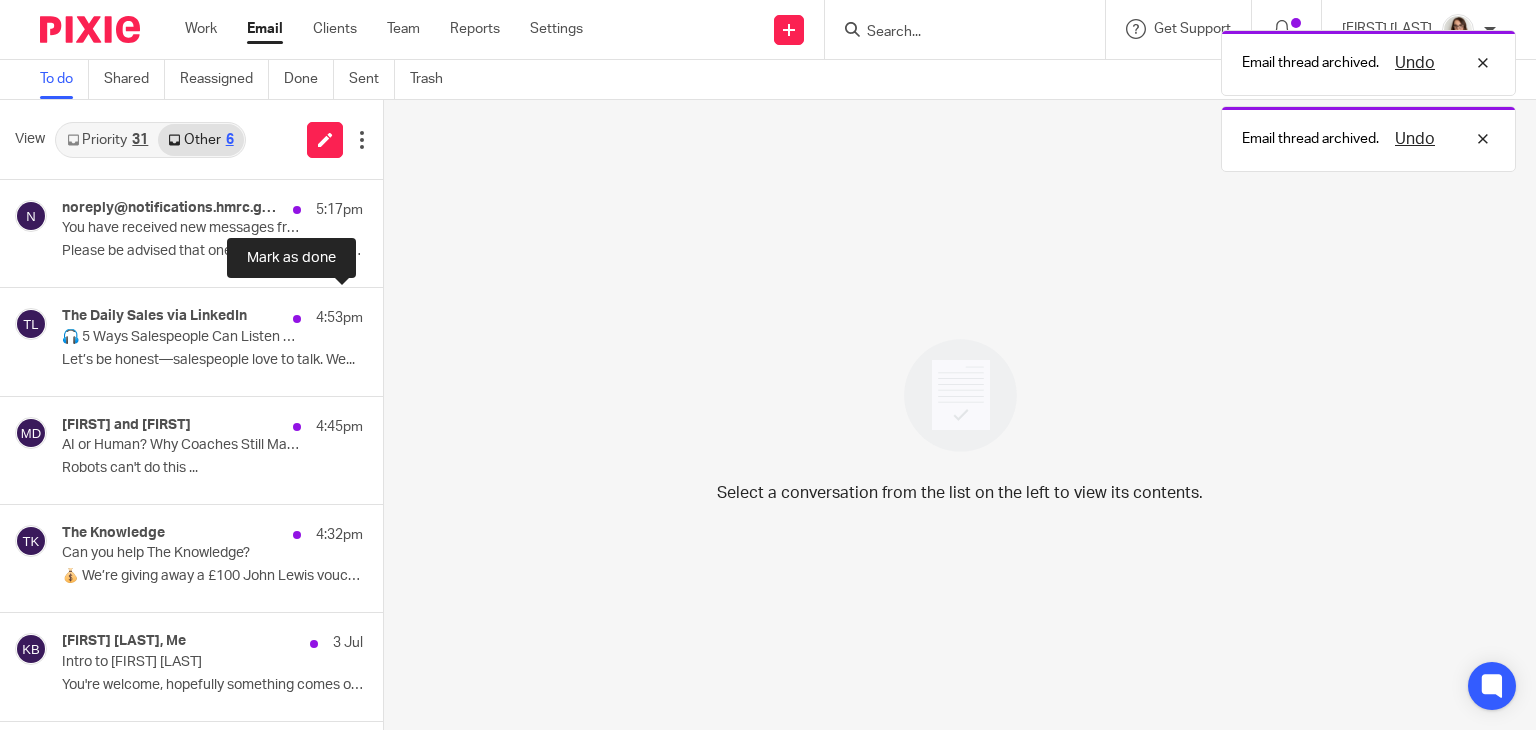click at bounding box center [391, 314] 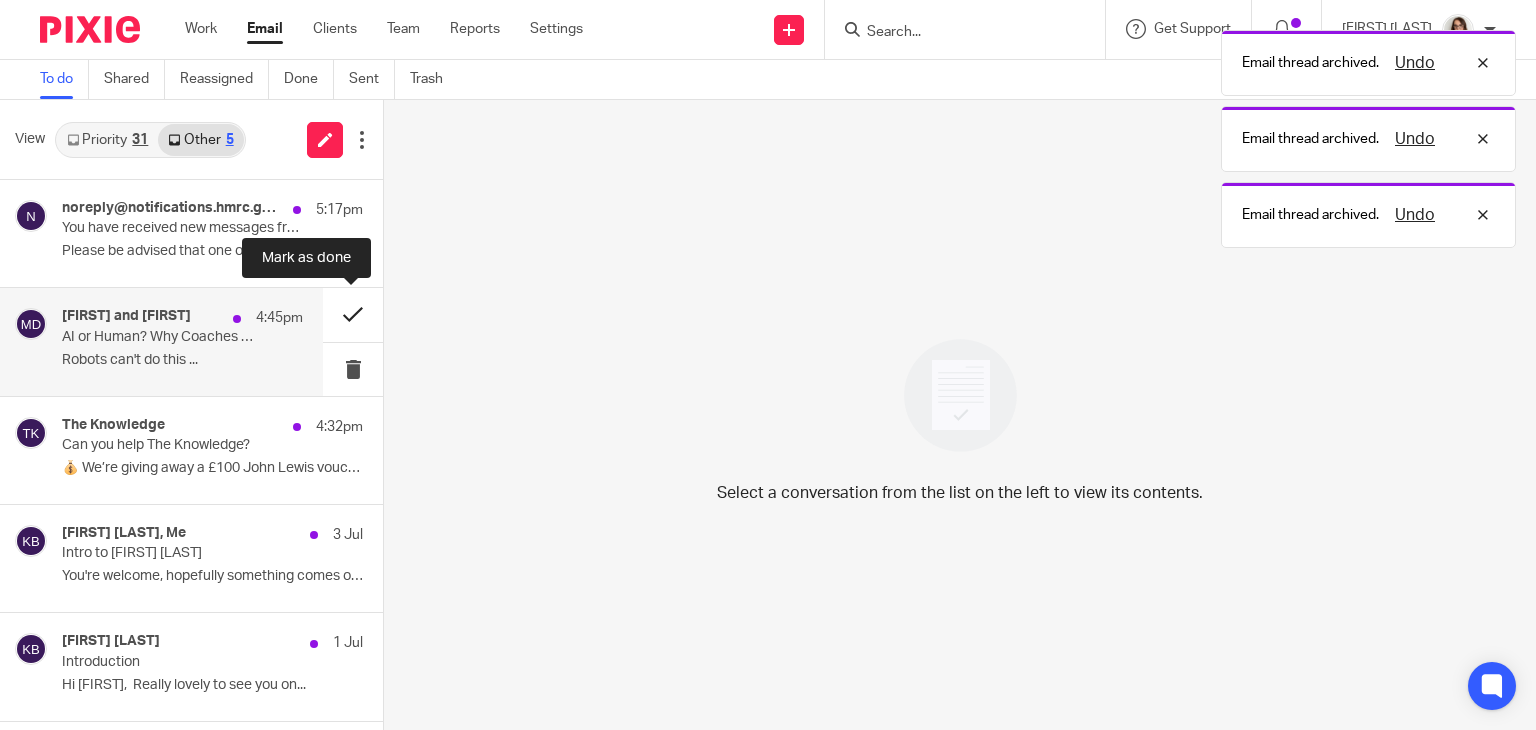 click at bounding box center (353, 314) 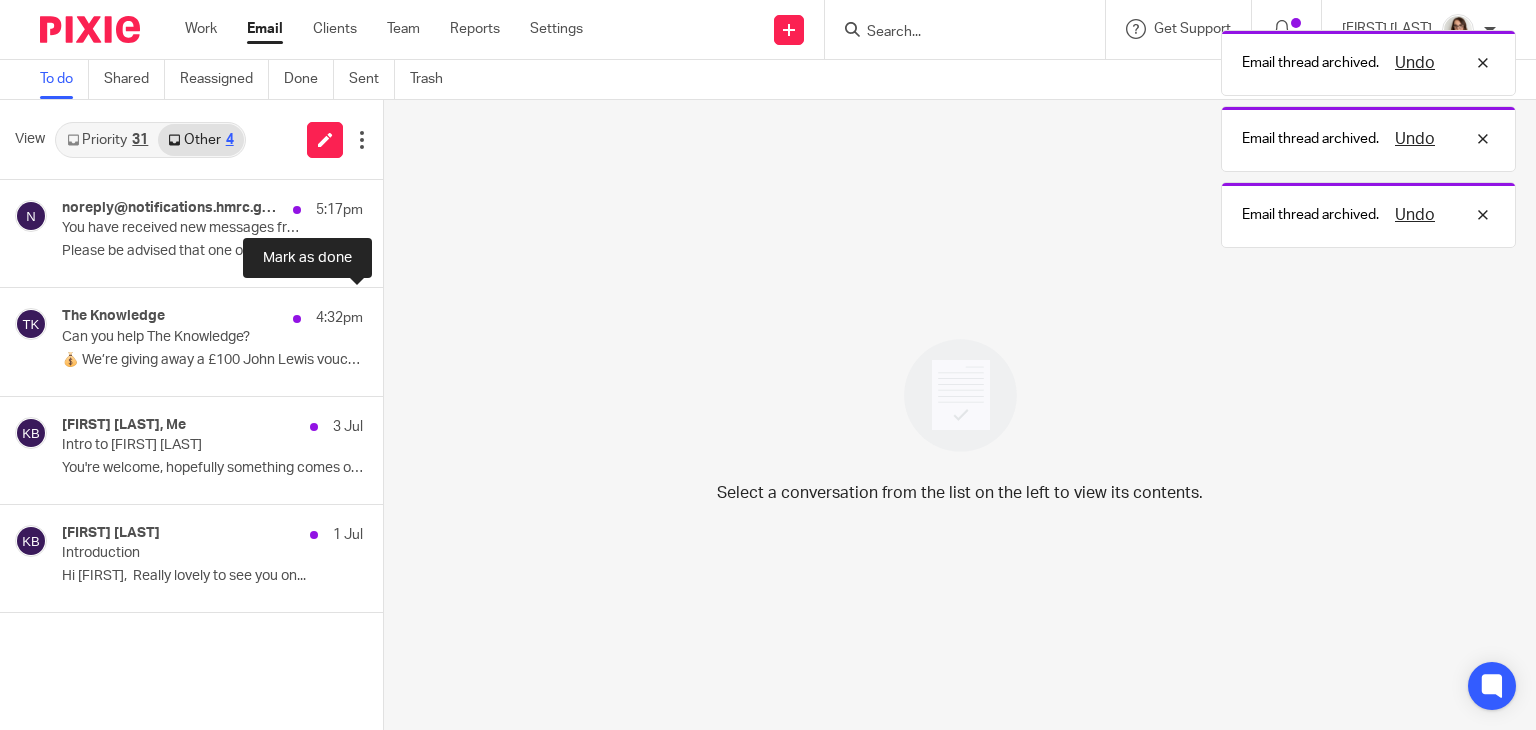 click at bounding box center (391, 314) 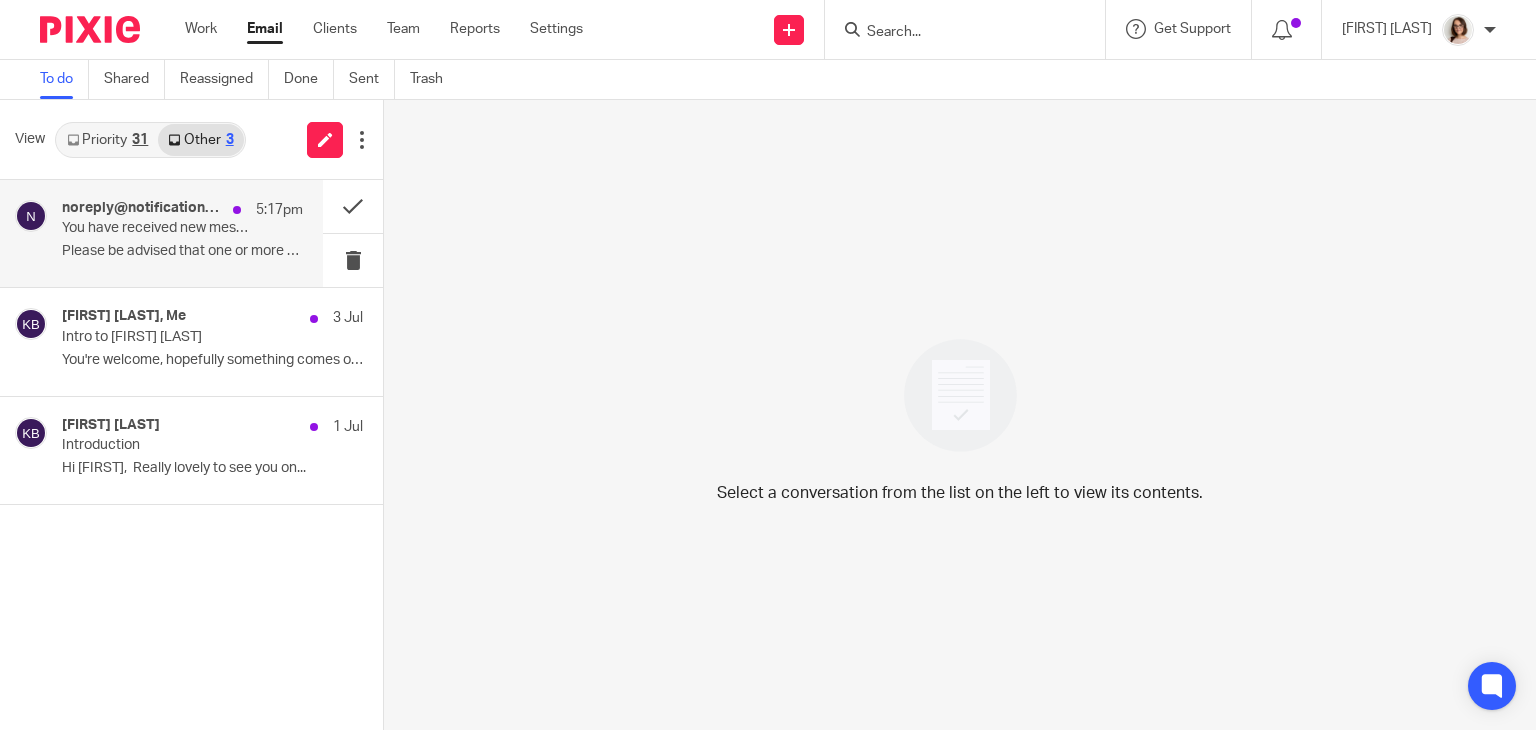 click on "You have received new messages from HMRC" at bounding box center (158, 228) 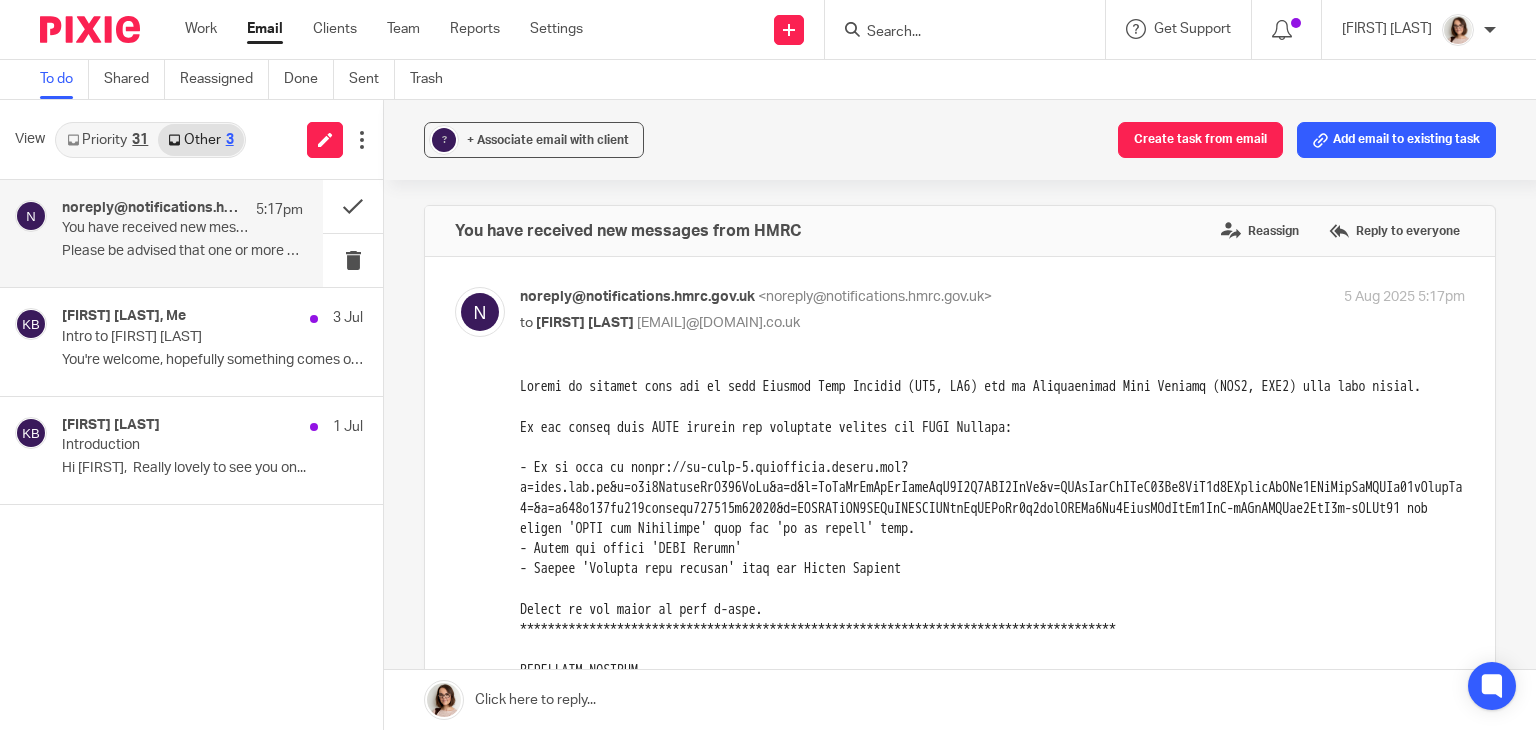 scroll, scrollTop: 0, scrollLeft: 0, axis: both 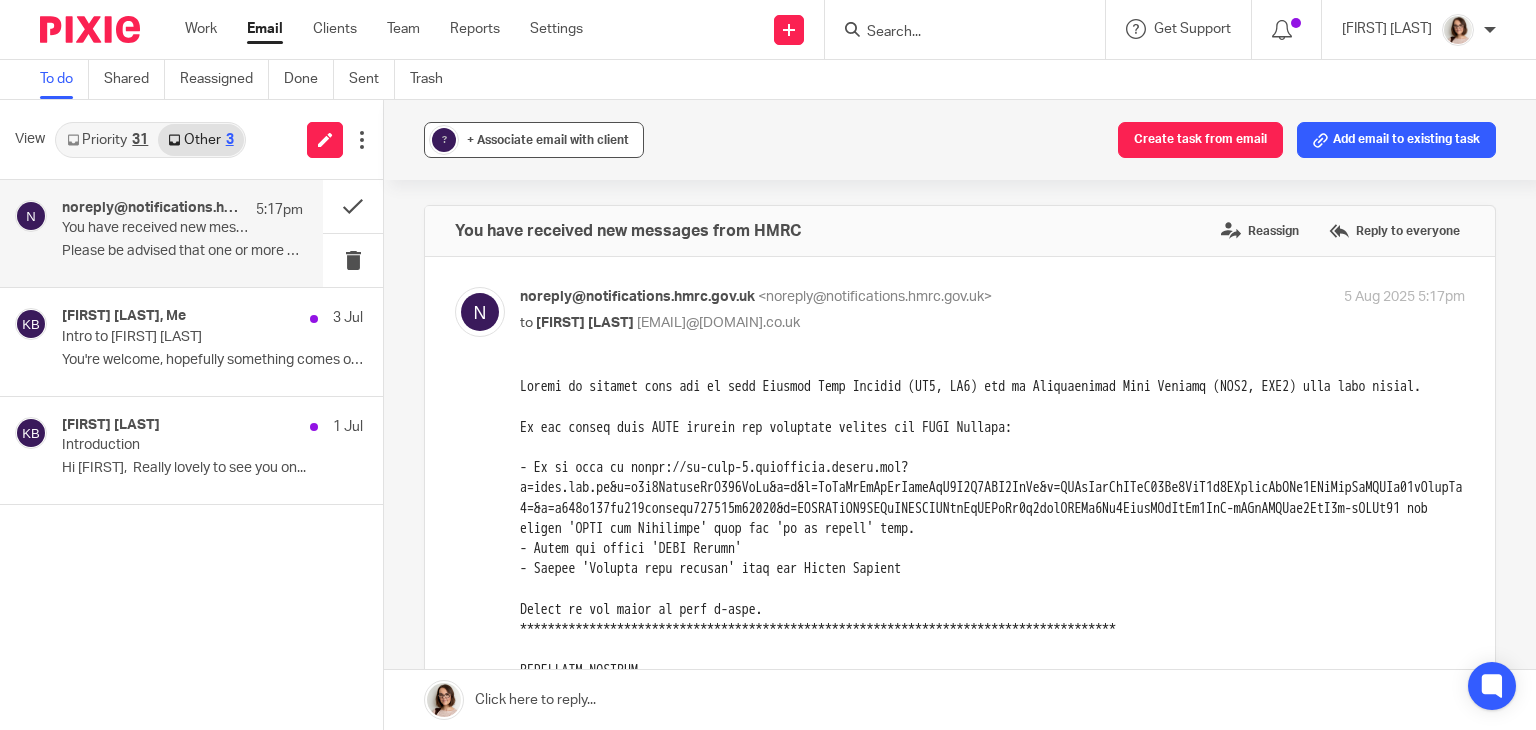 click on "+ Associate email with client" at bounding box center (548, 140) 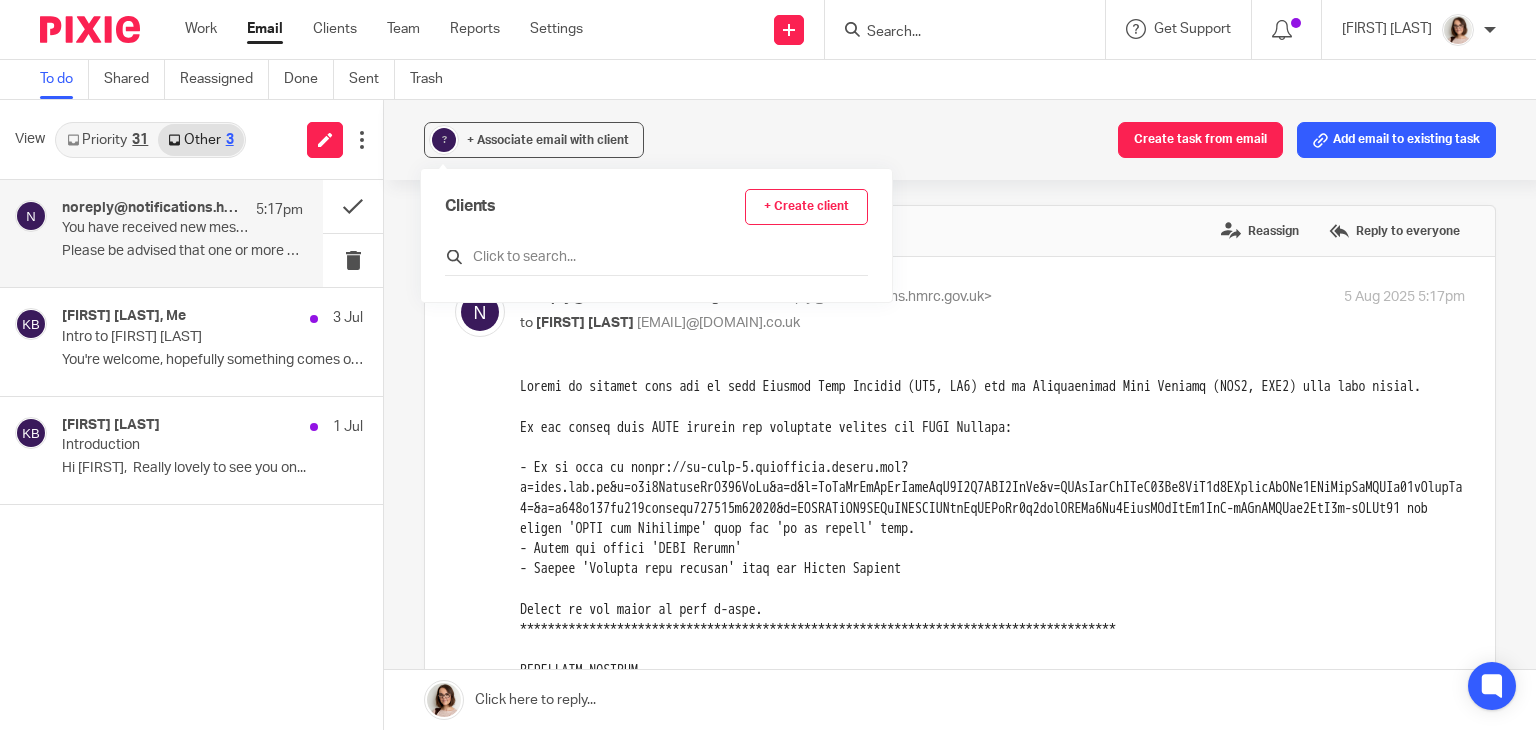 click at bounding box center [656, 257] 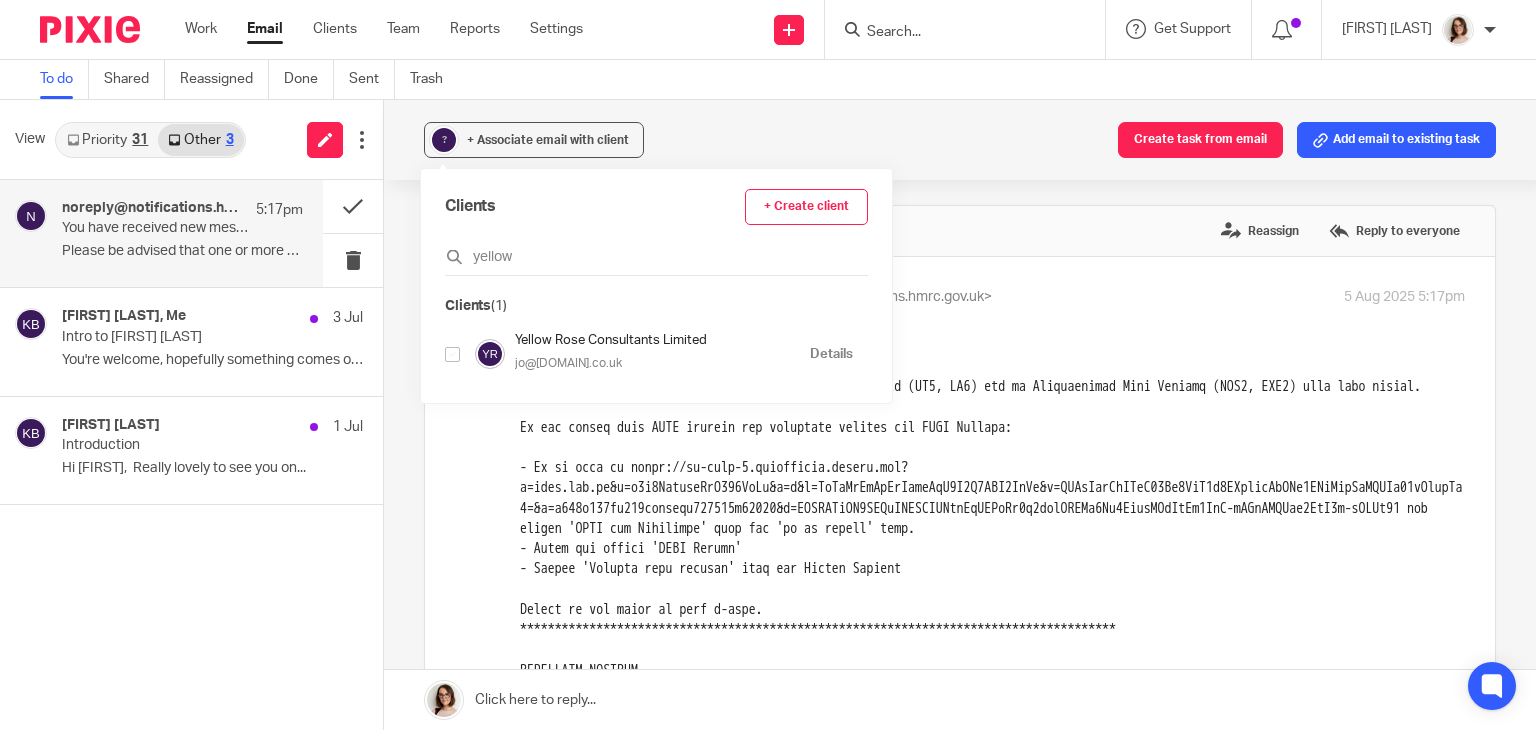 type on "yellow" 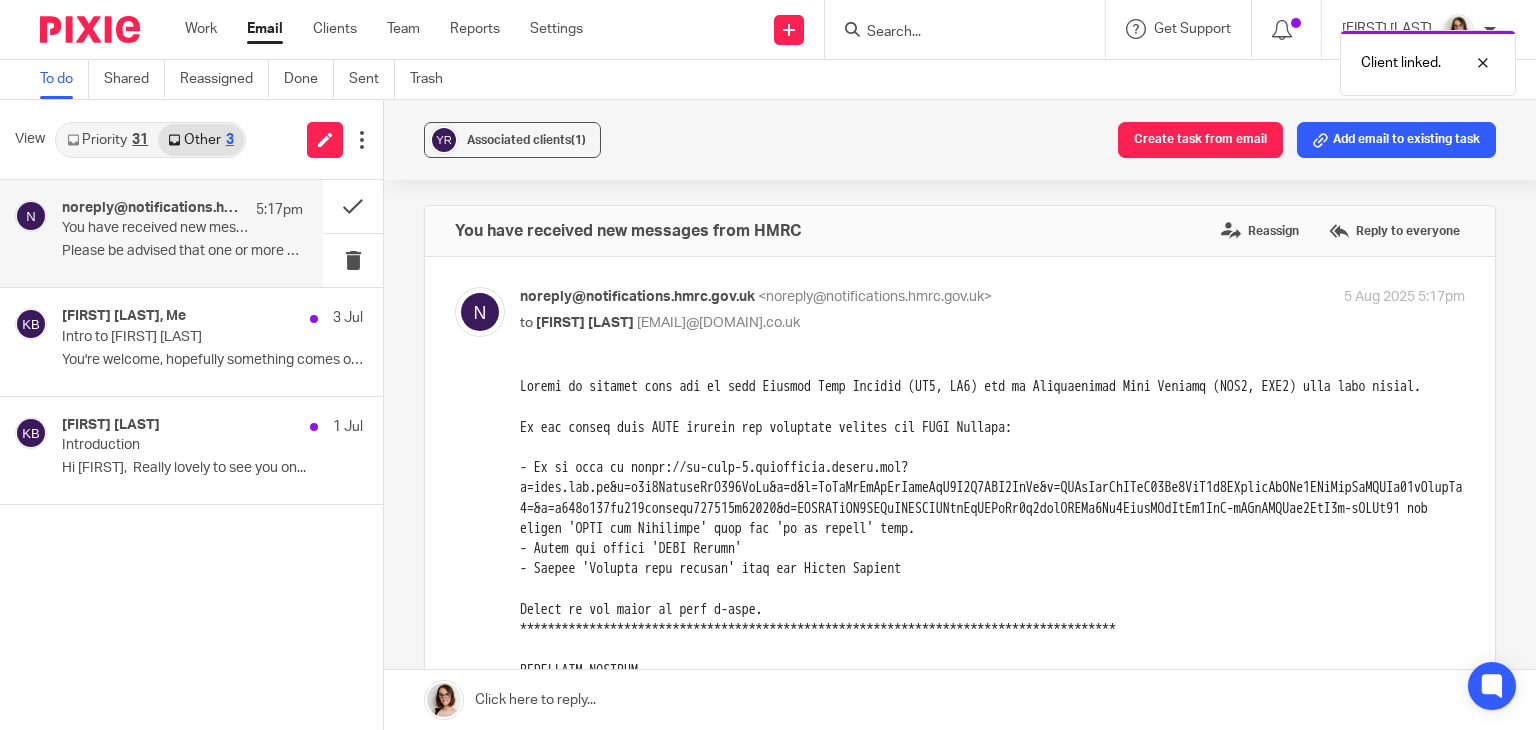 click at bounding box center (960, 692) 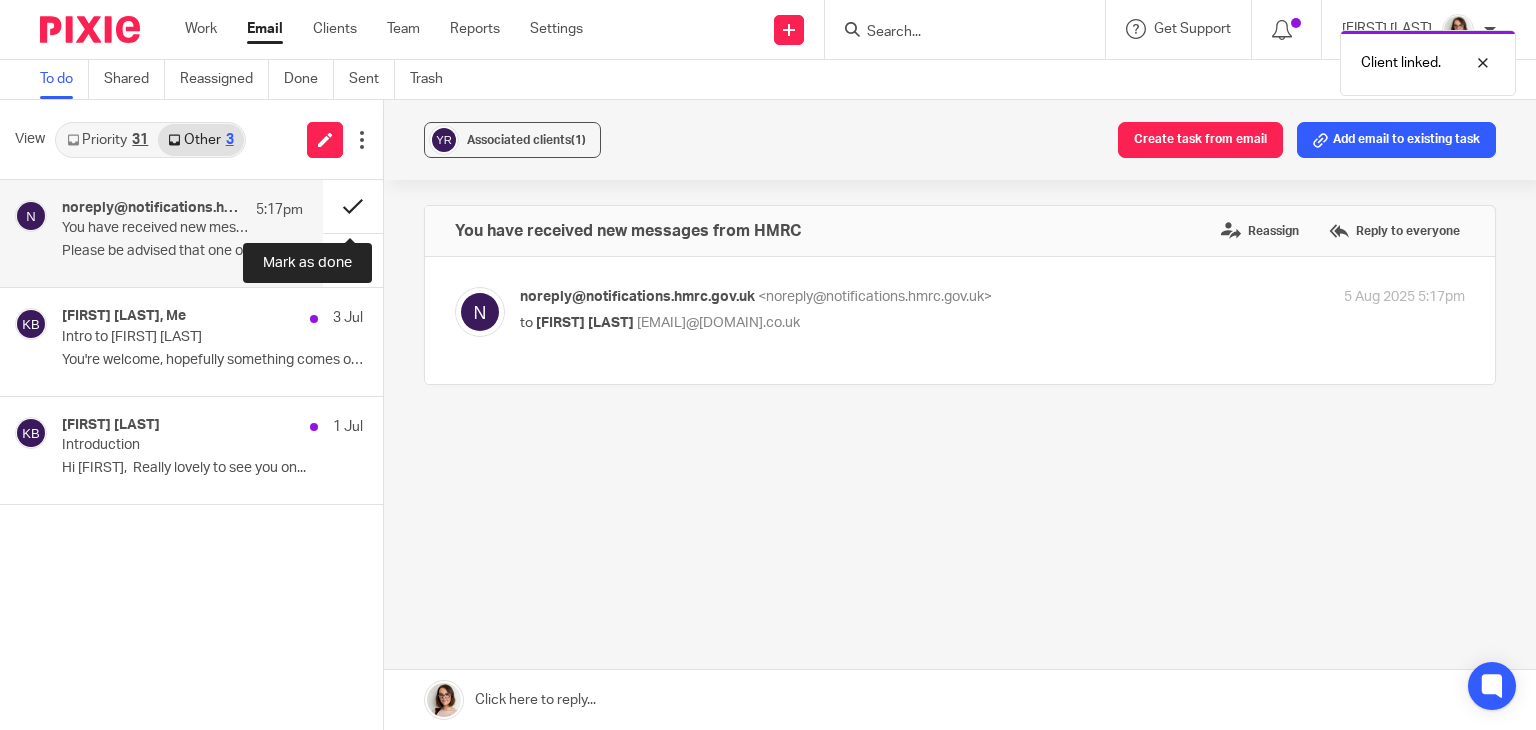 click at bounding box center [353, 206] 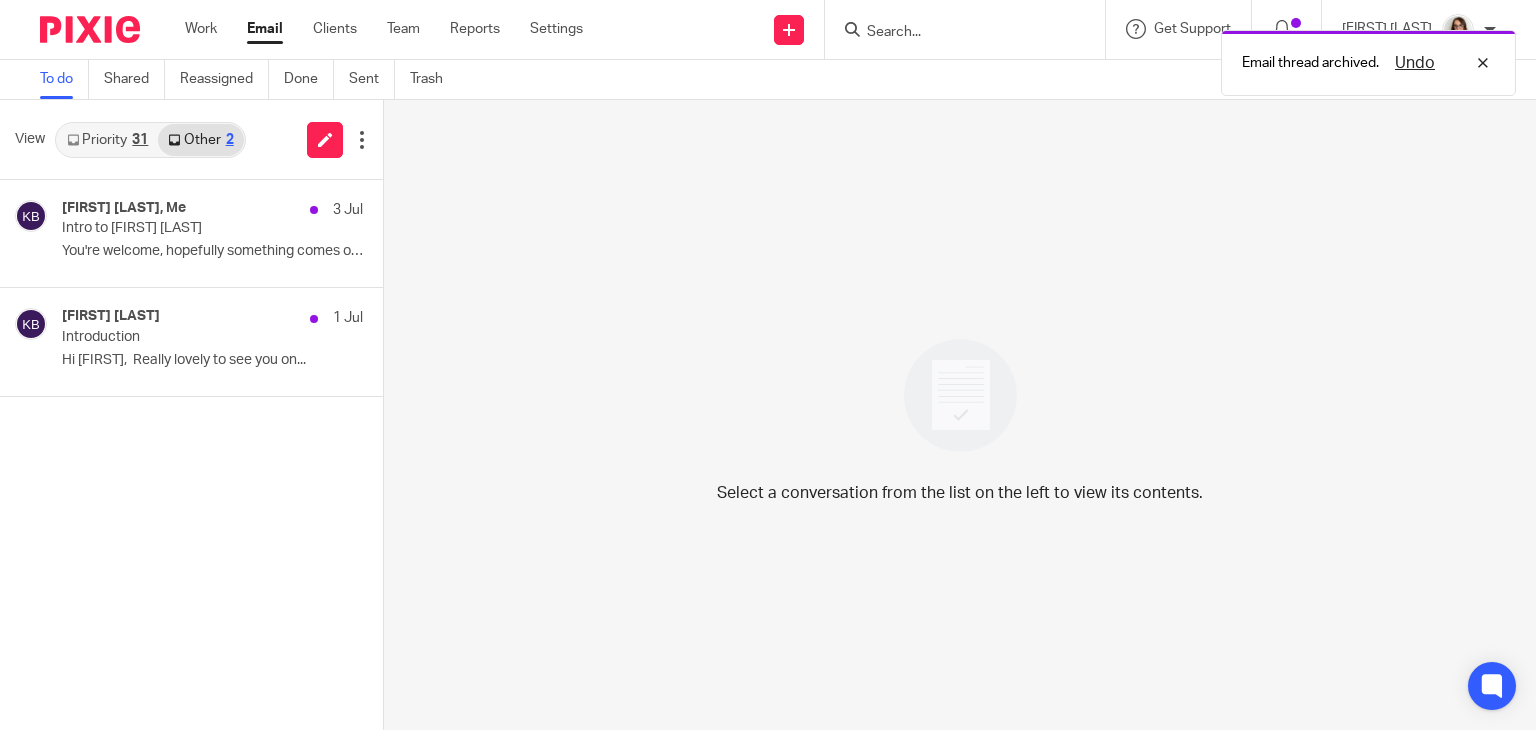 click on "Email" at bounding box center [265, 29] 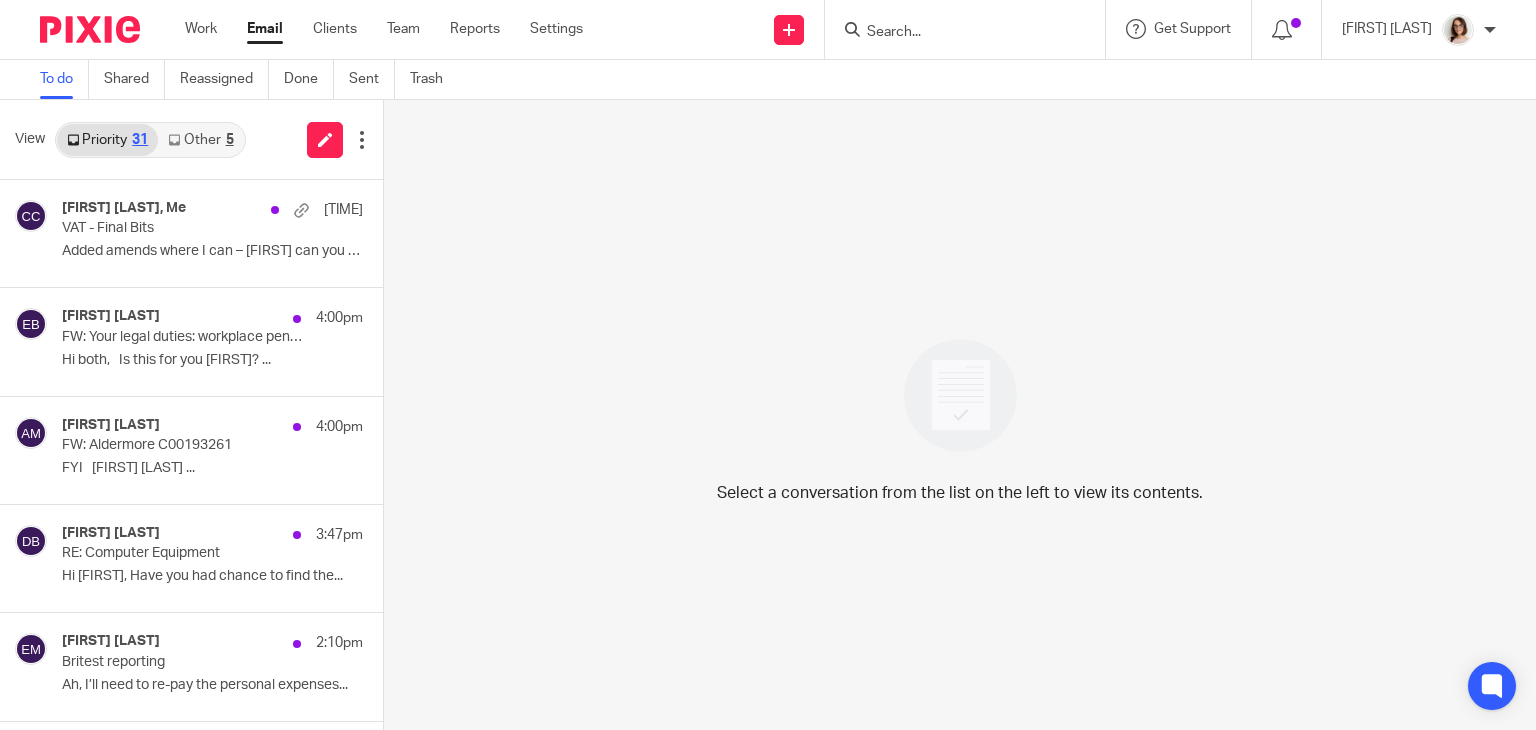 scroll, scrollTop: 0, scrollLeft: 0, axis: both 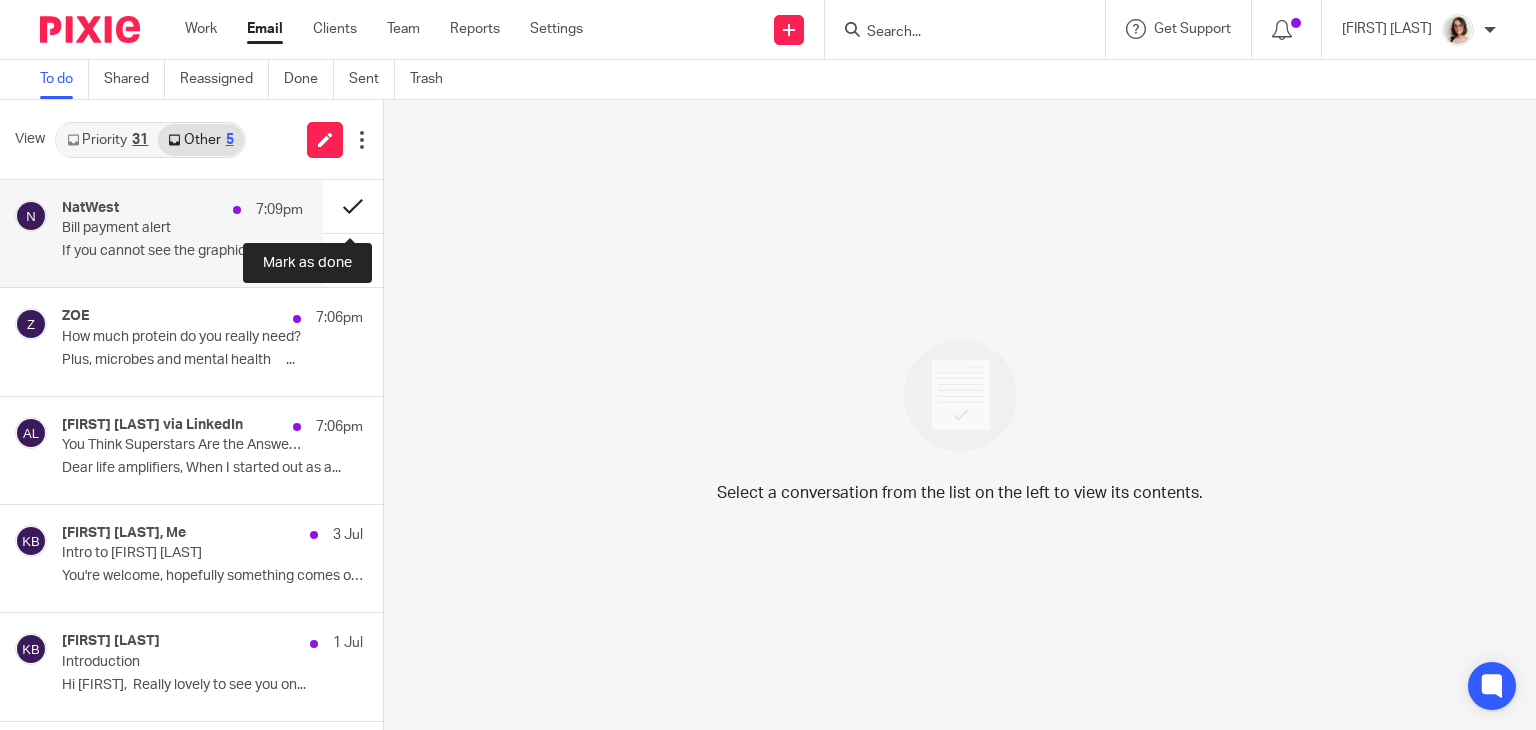 click at bounding box center [353, 206] 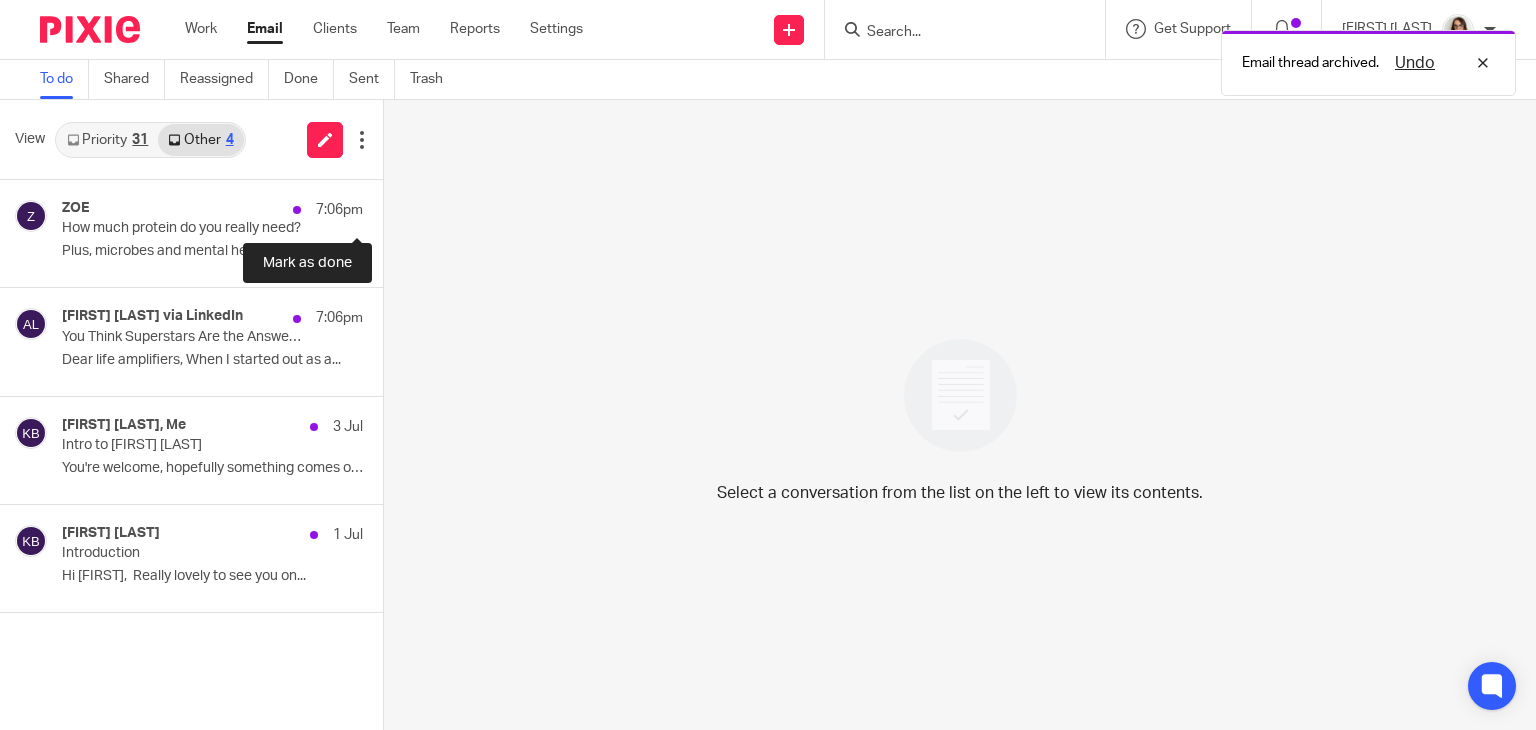 click at bounding box center [391, 206] 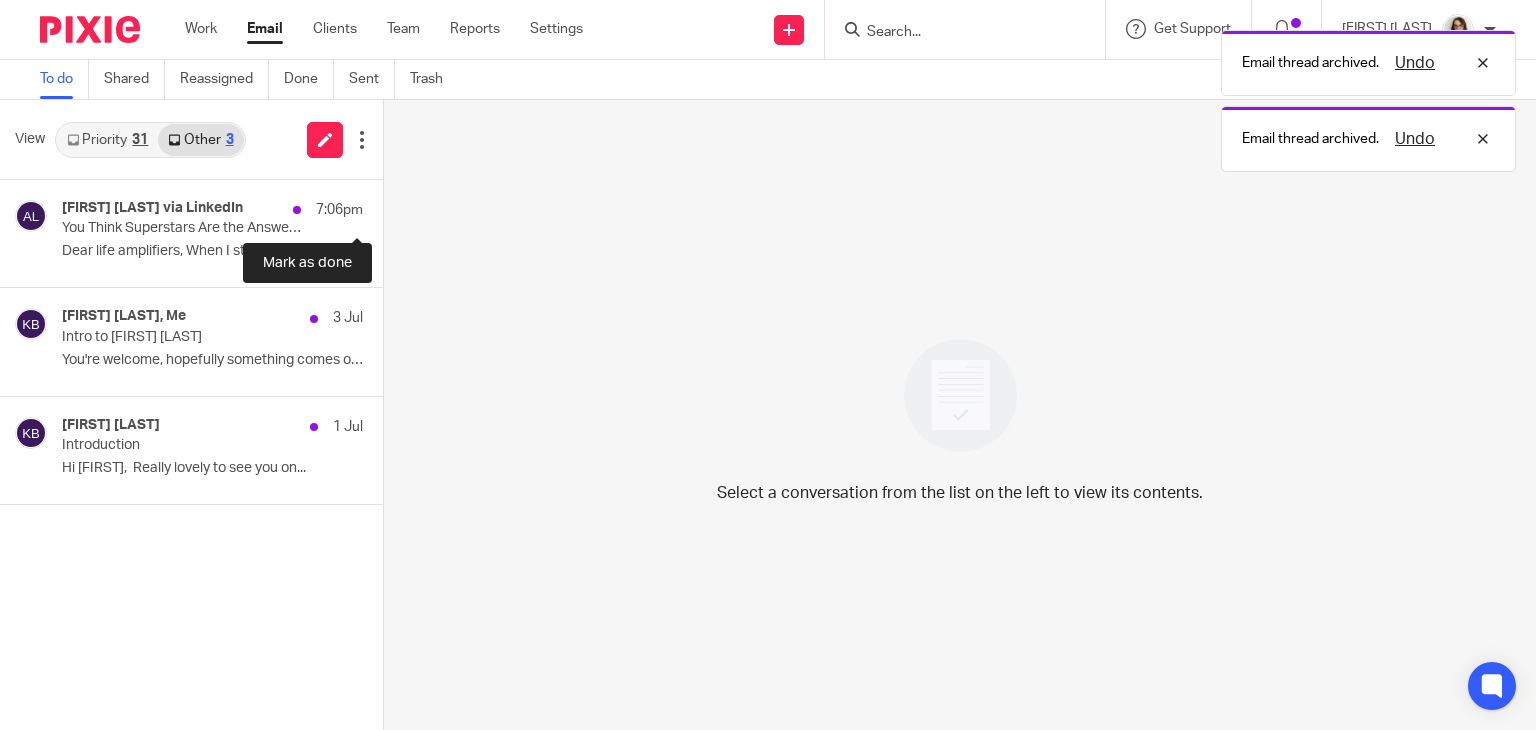 click at bounding box center [391, 206] 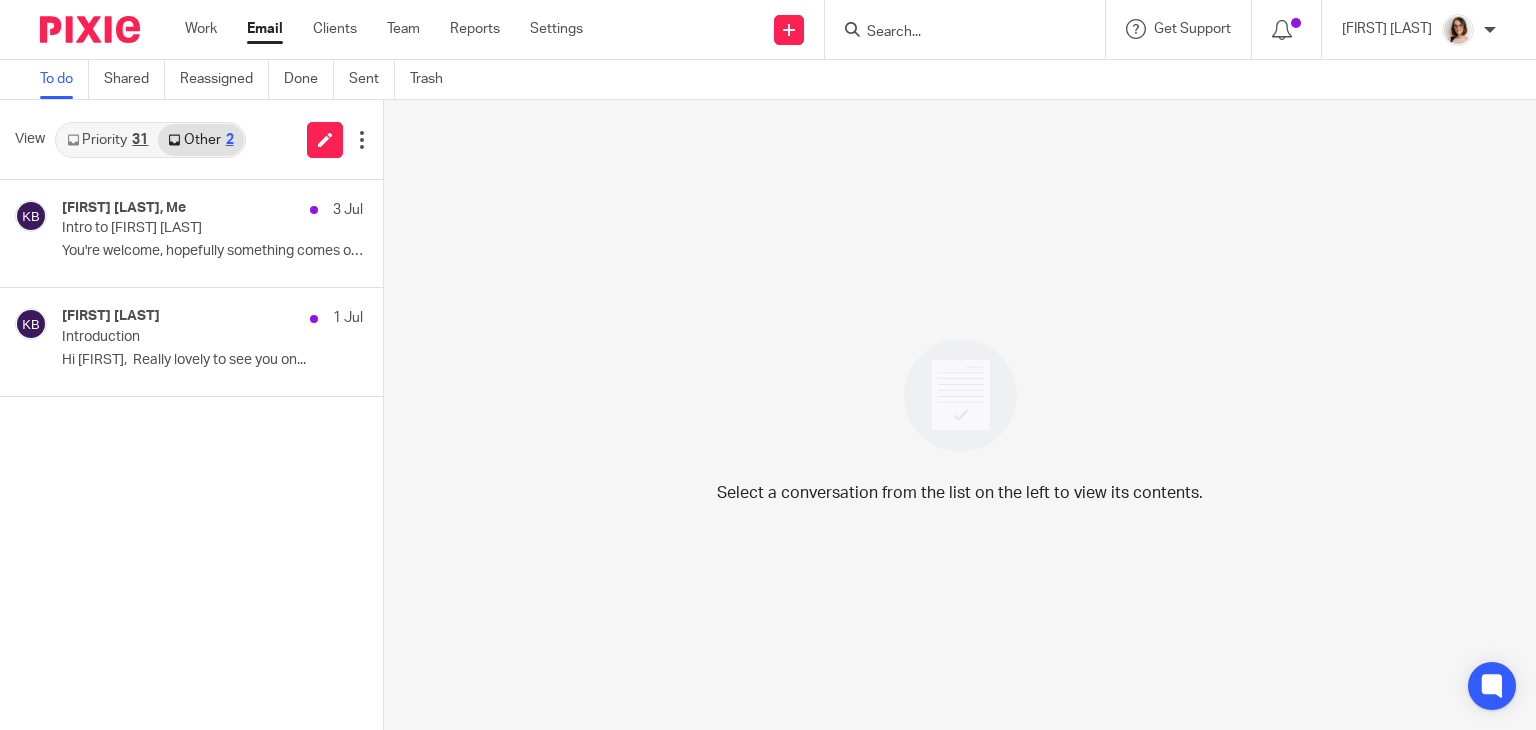 click on "Email" at bounding box center (265, 29) 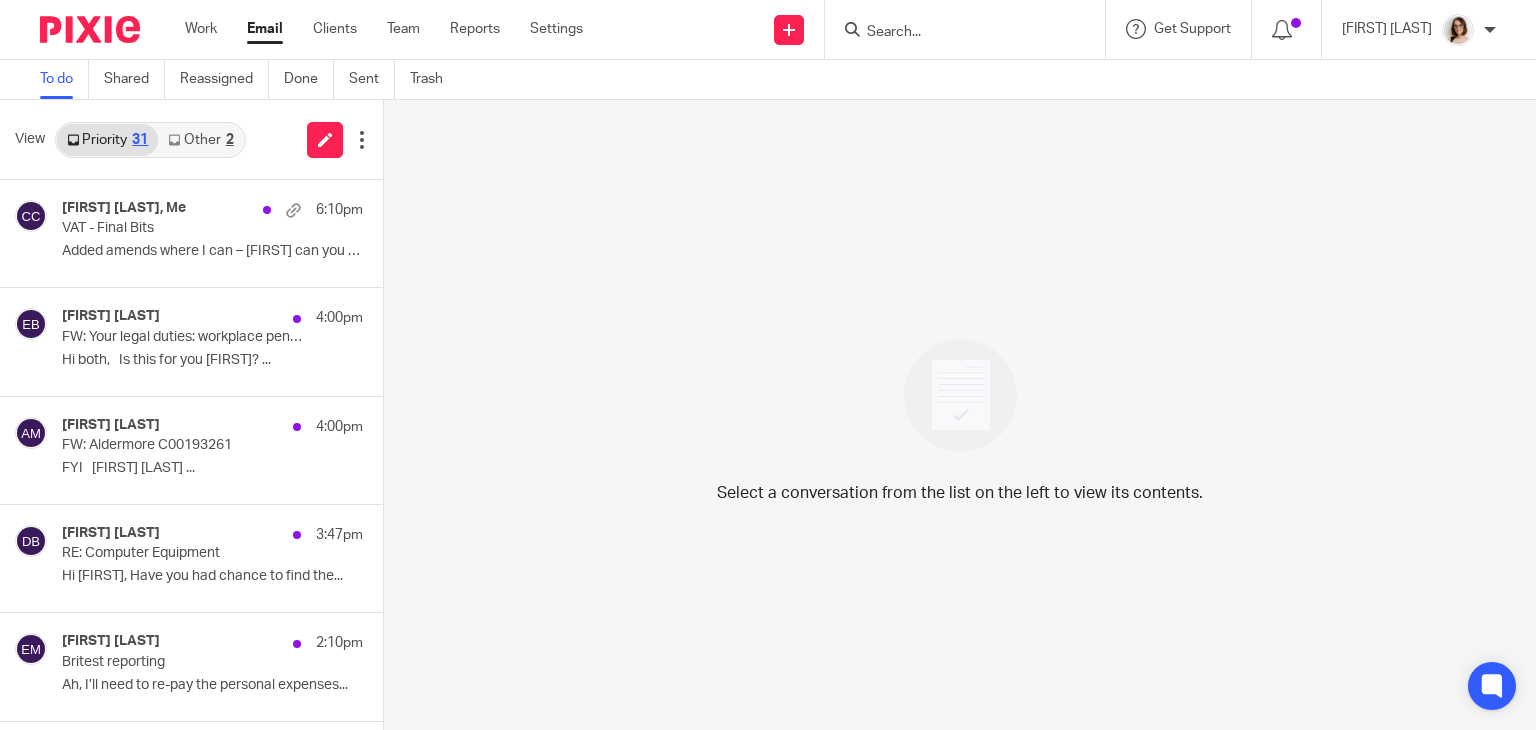 scroll, scrollTop: 0, scrollLeft: 0, axis: both 